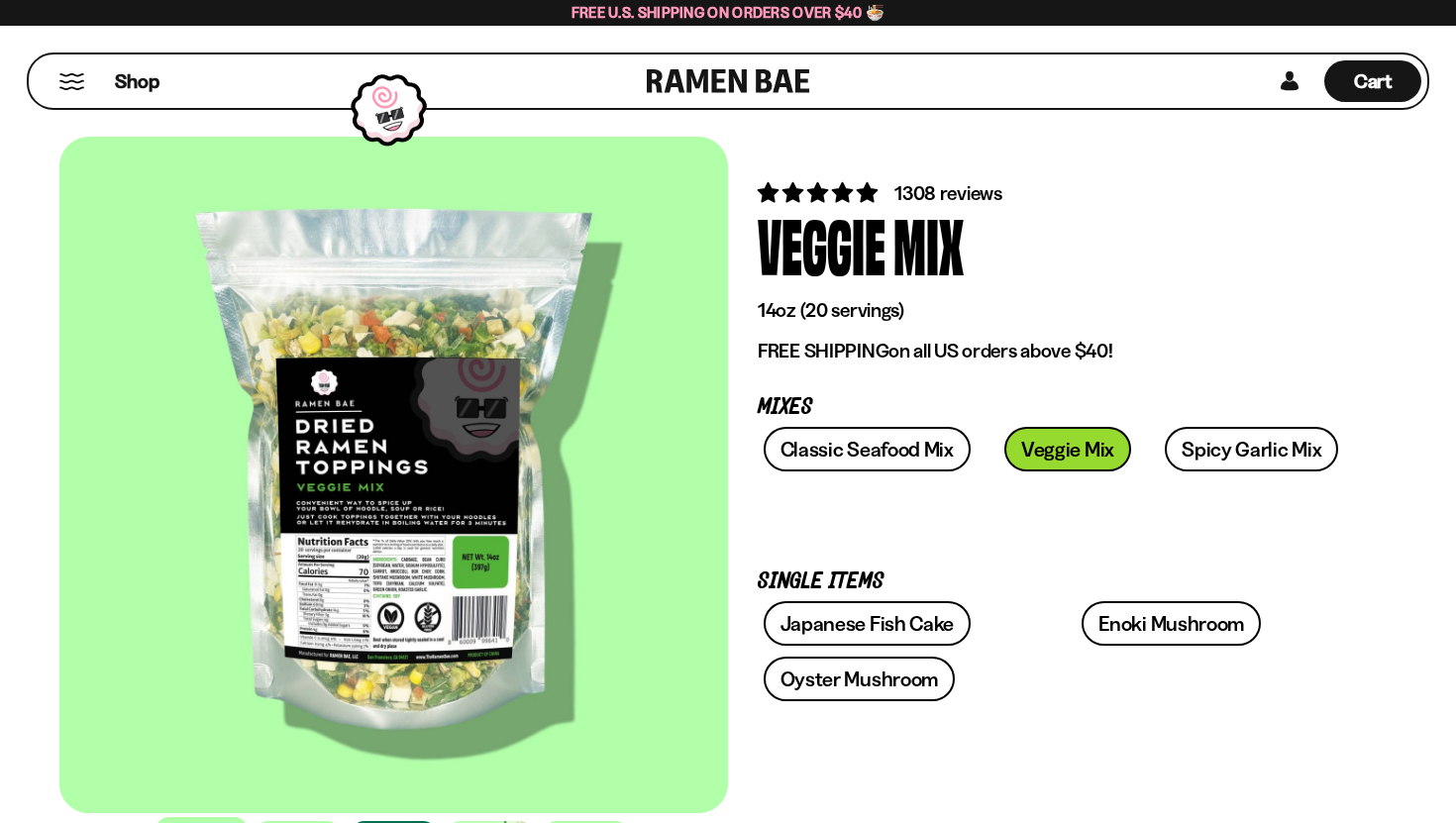 scroll, scrollTop: 0, scrollLeft: 0, axis: both 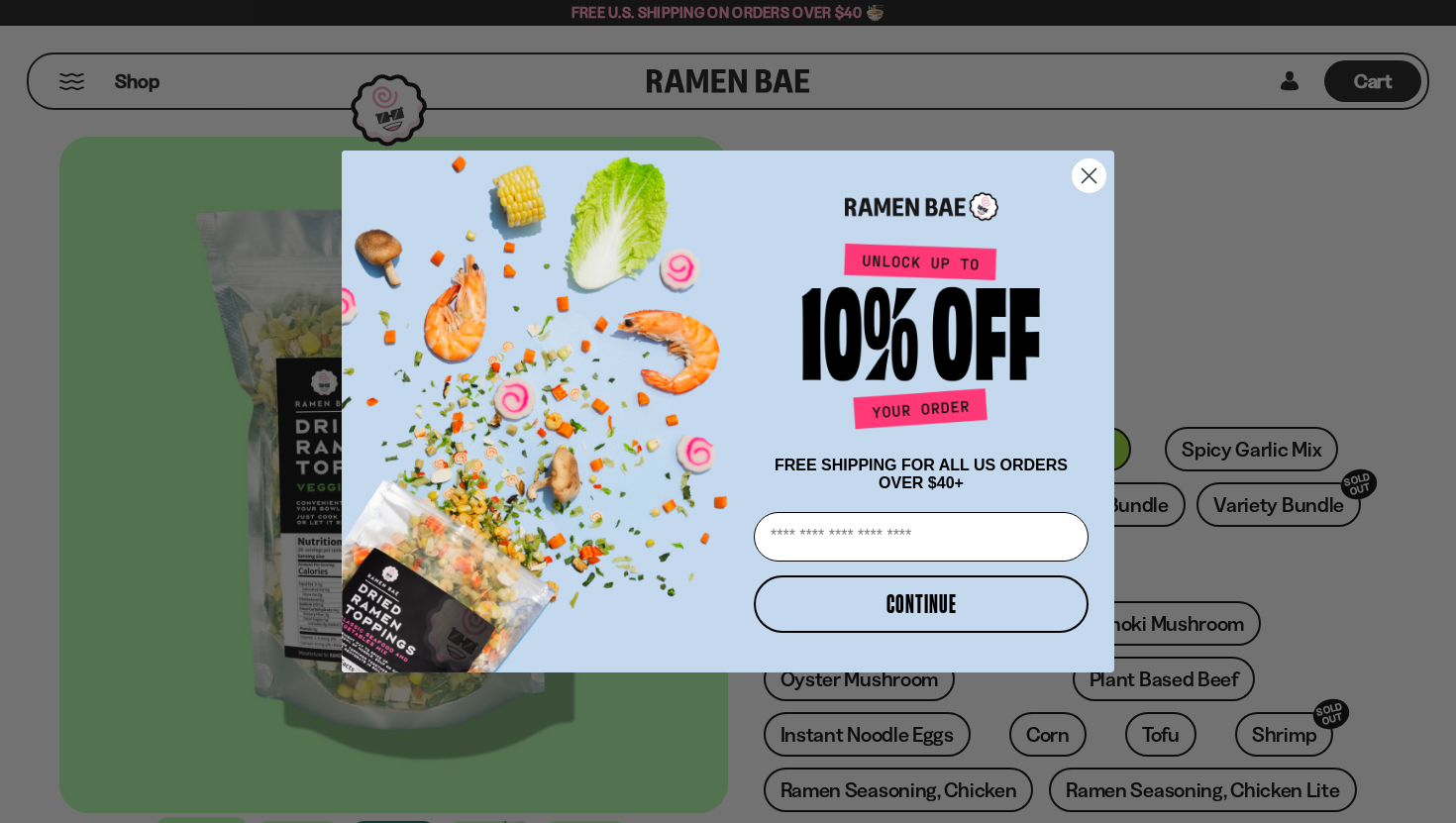 click 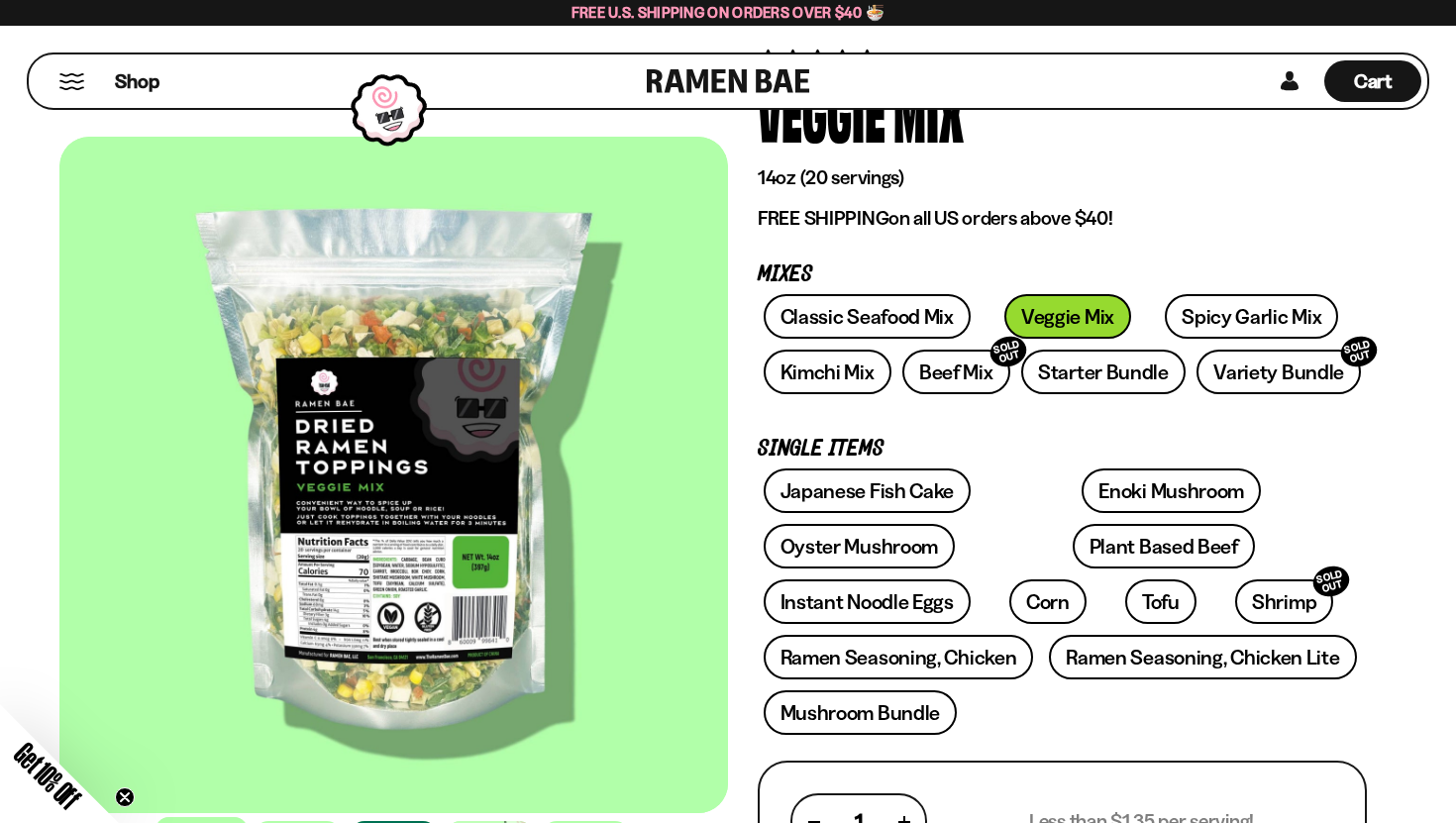 scroll, scrollTop: 146, scrollLeft: 0, axis: vertical 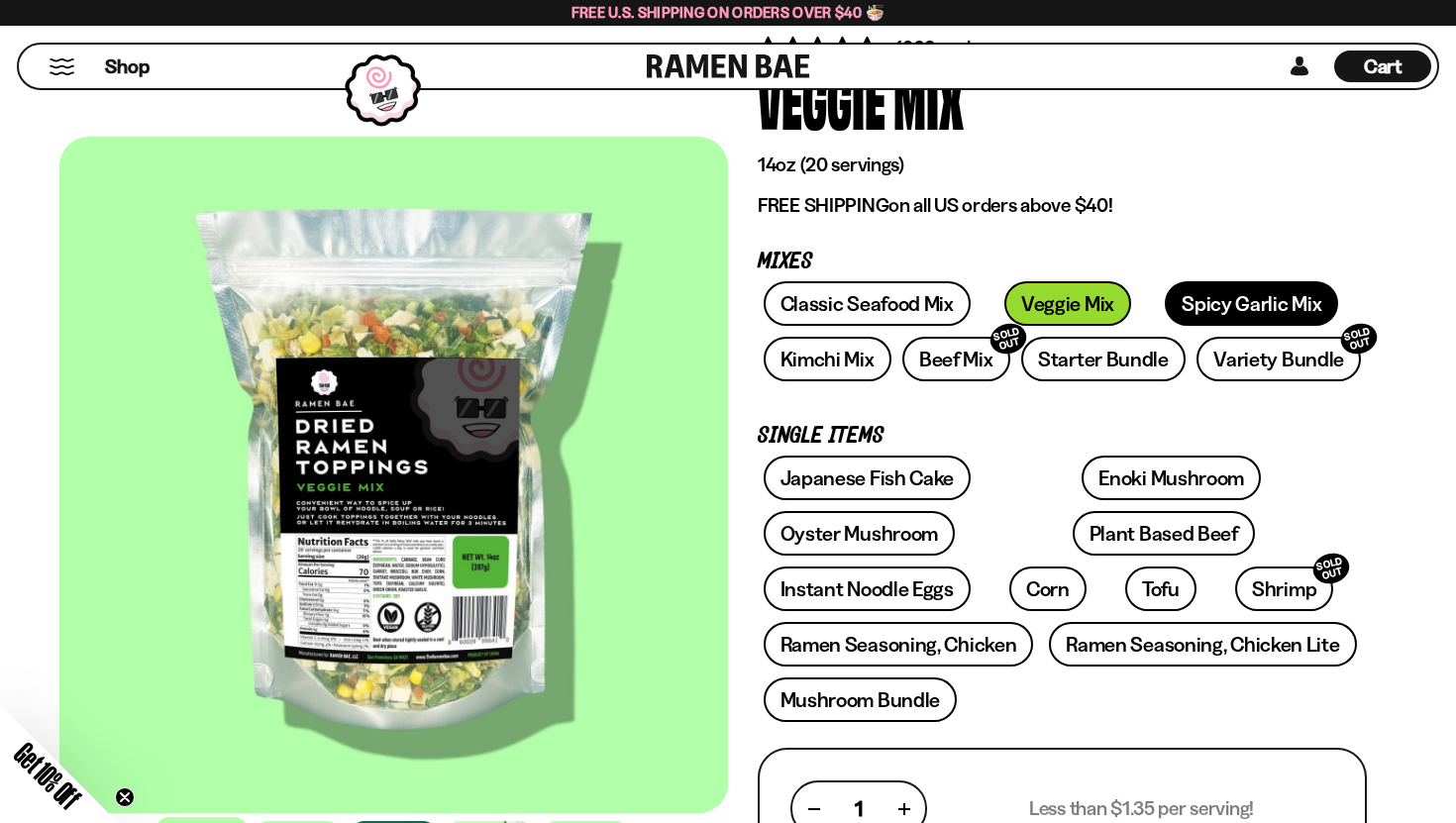 click on "Spicy Garlic Mix" at bounding box center [1251, 303] 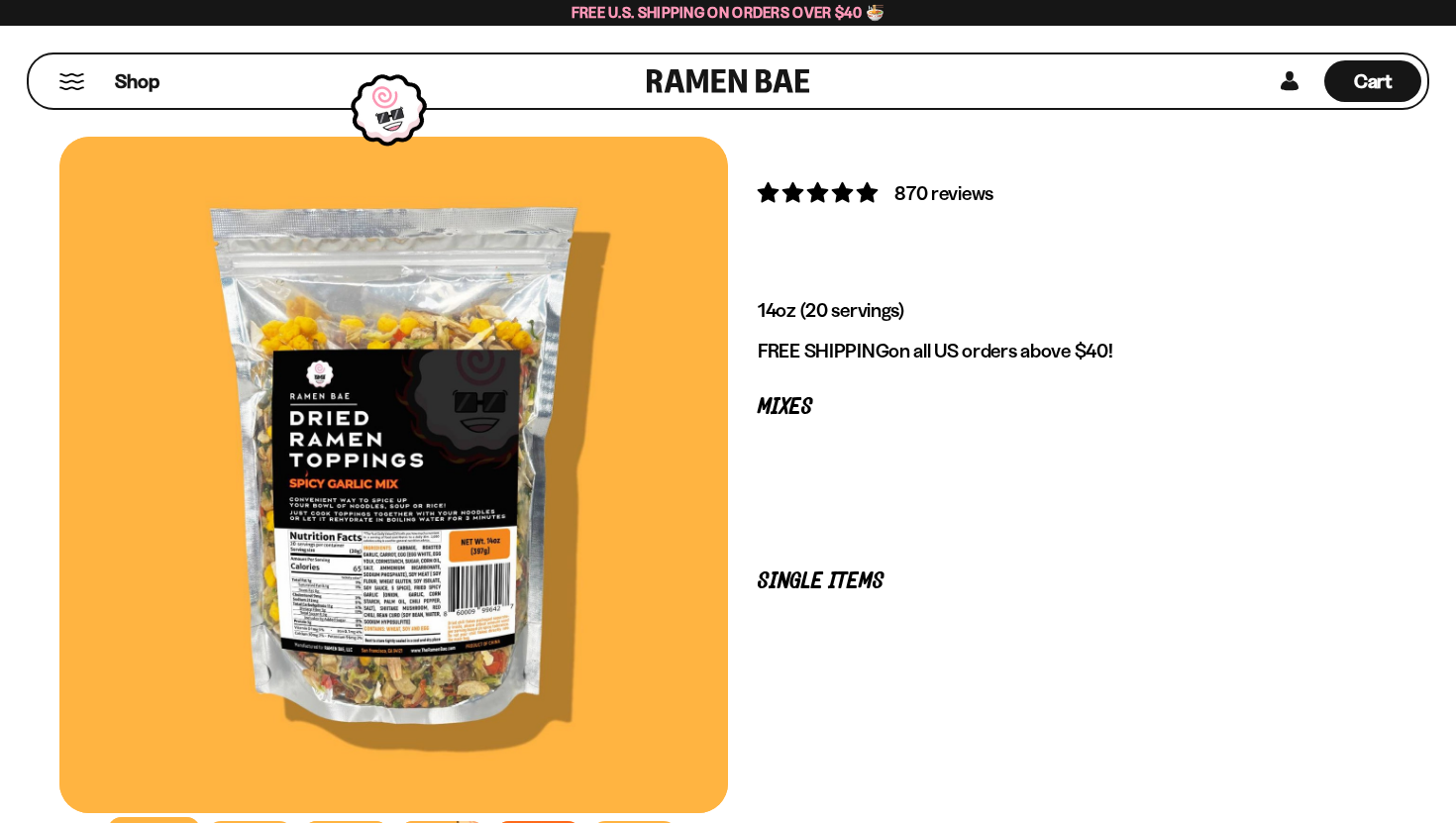 scroll, scrollTop: 0, scrollLeft: 0, axis: both 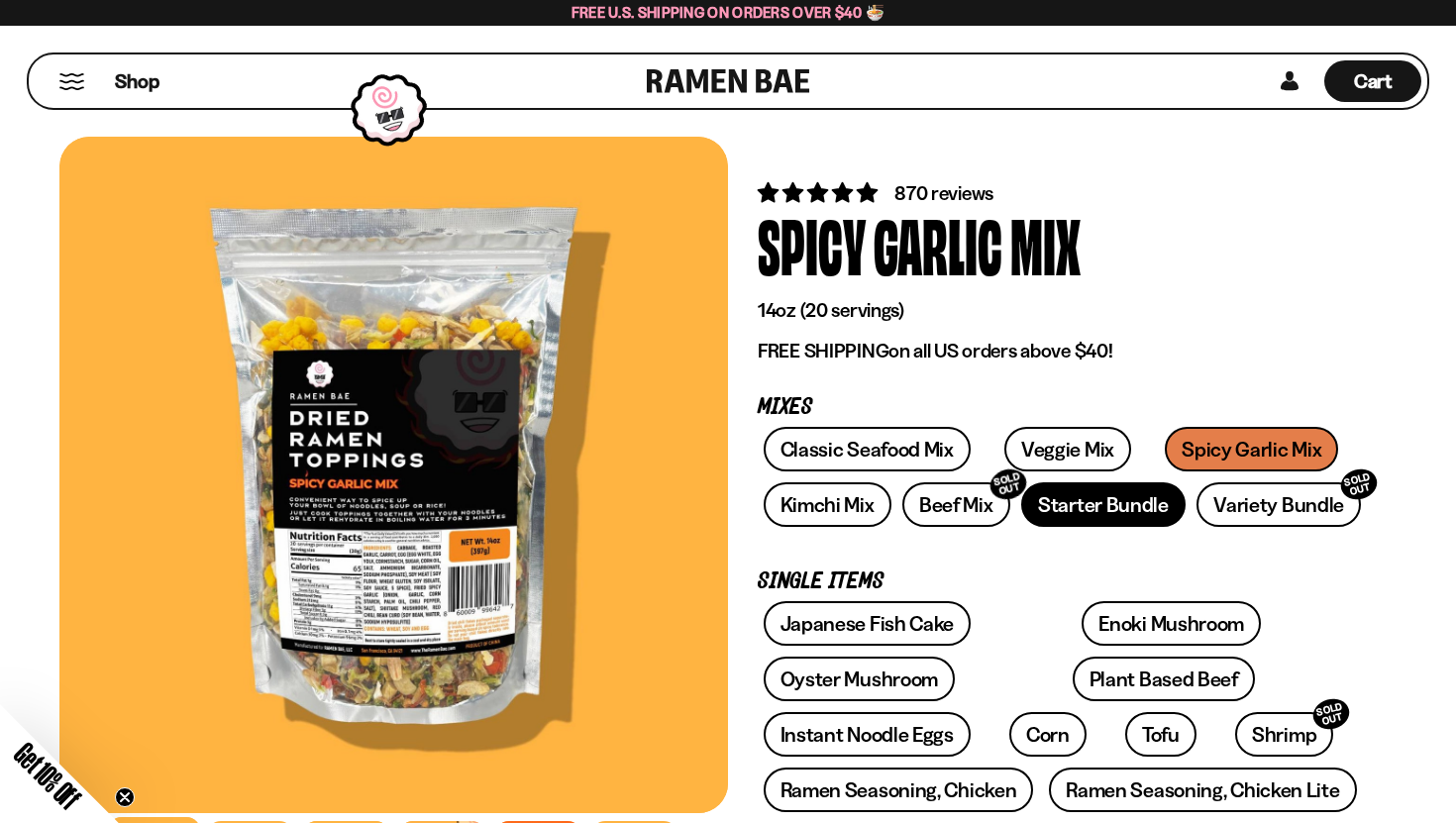 click on "Starter Bundle" at bounding box center [1103, 504] 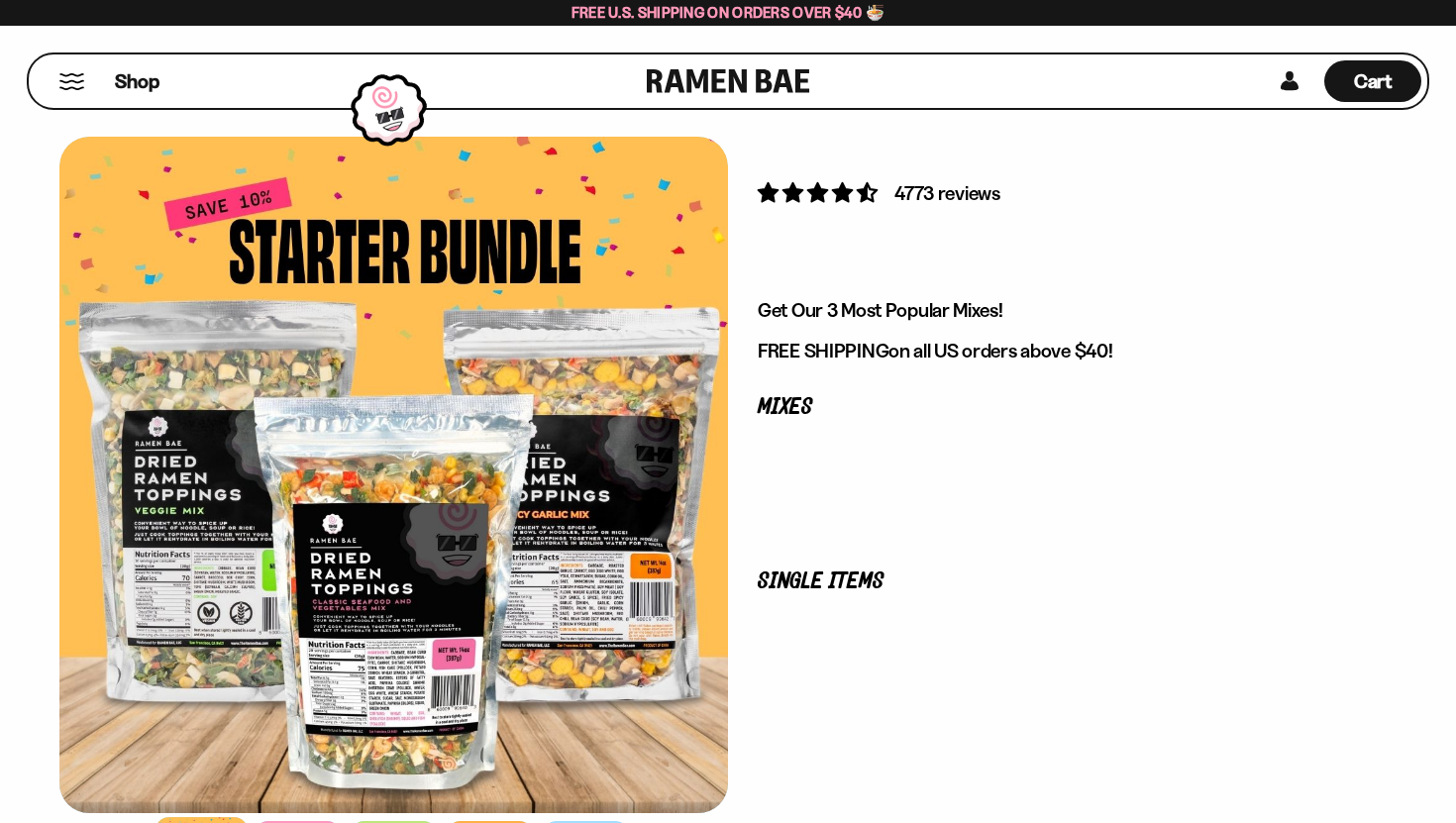 scroll, scrollTop: 0, scrollLeft: 0, axis: both 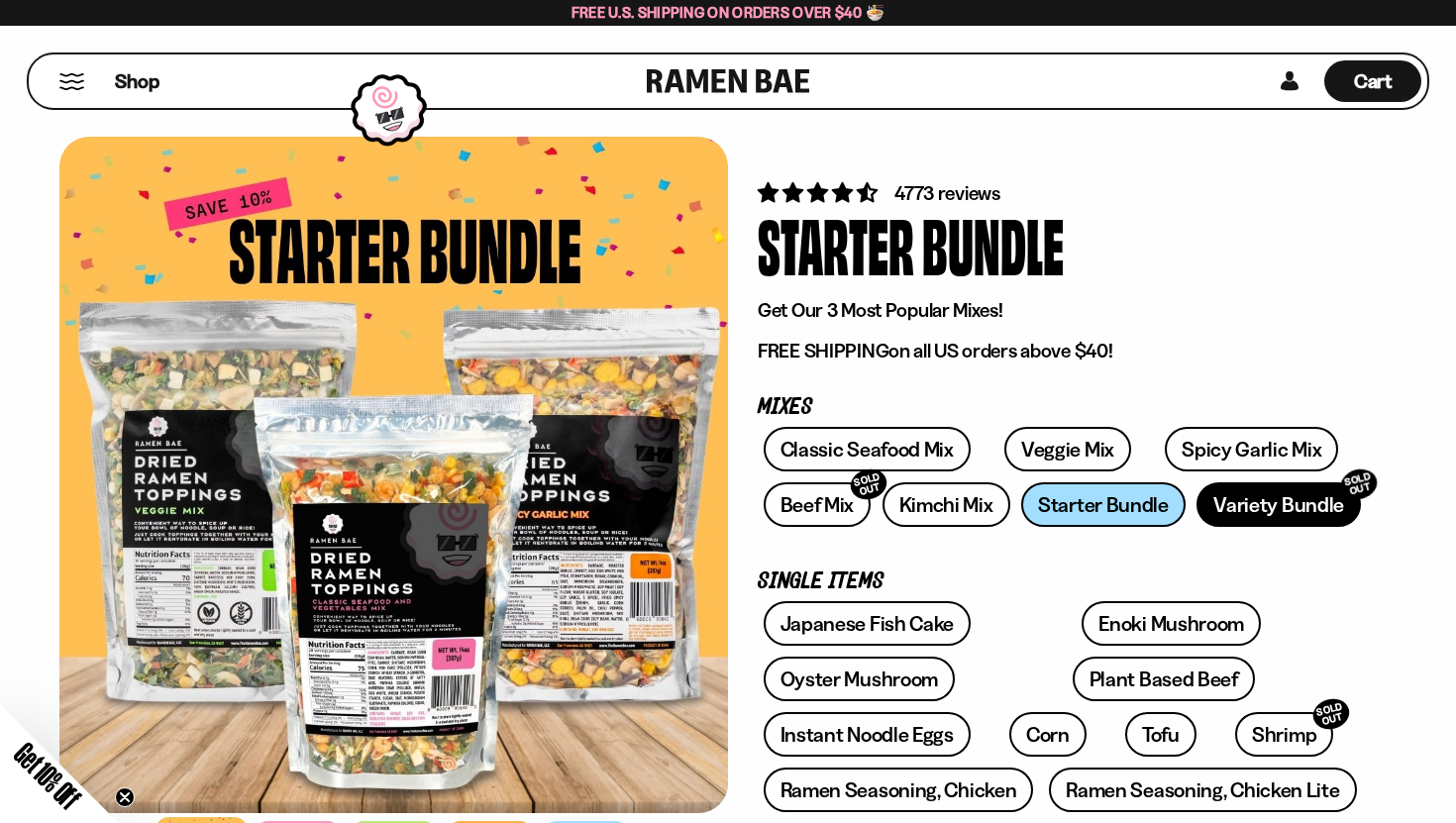 click on "Variety Bundle
SOLD OUT" at bounding box center (1279, 504) 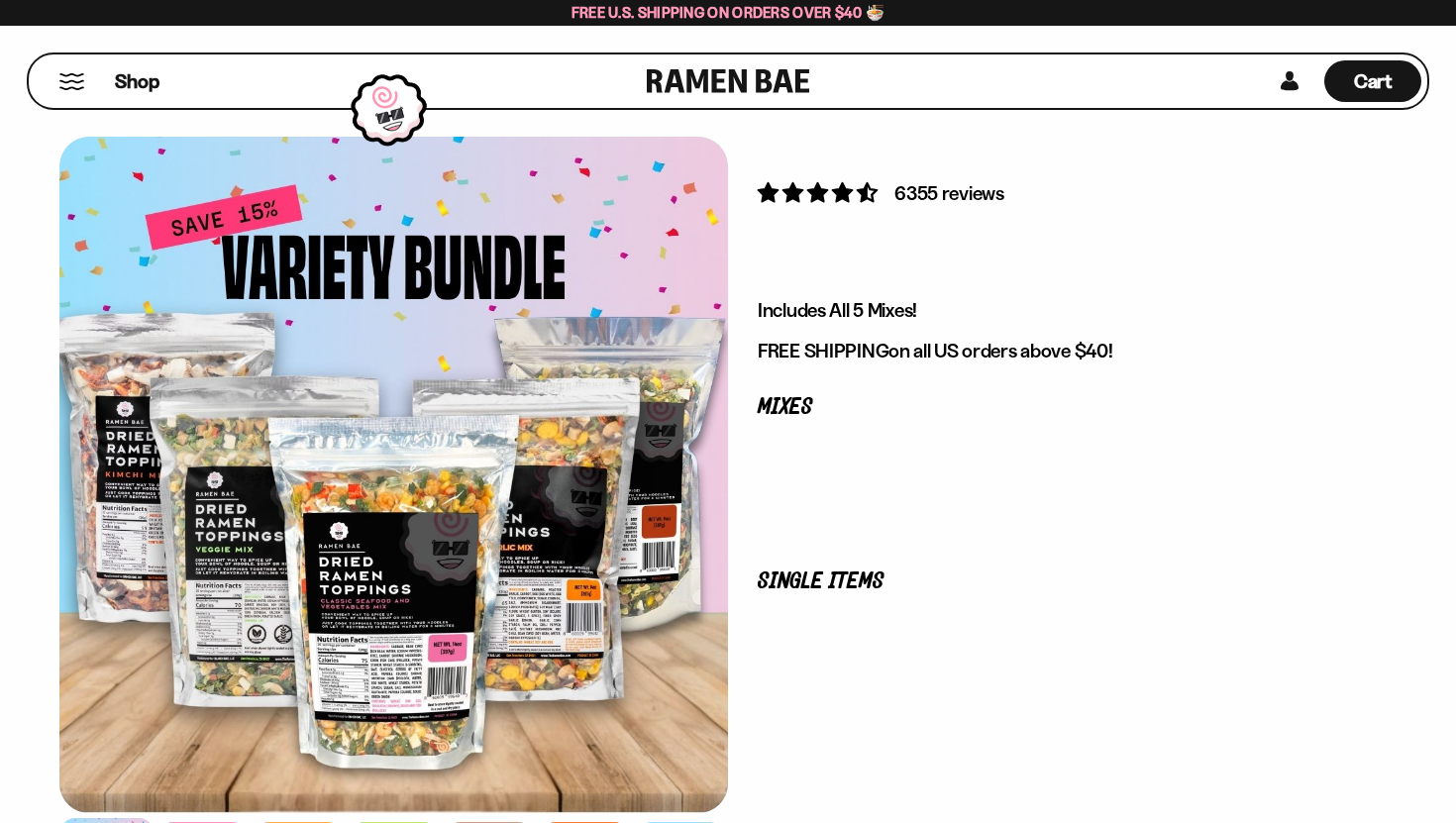 scroll, scrollTop: 0, scrollLeft: 0, axis: both 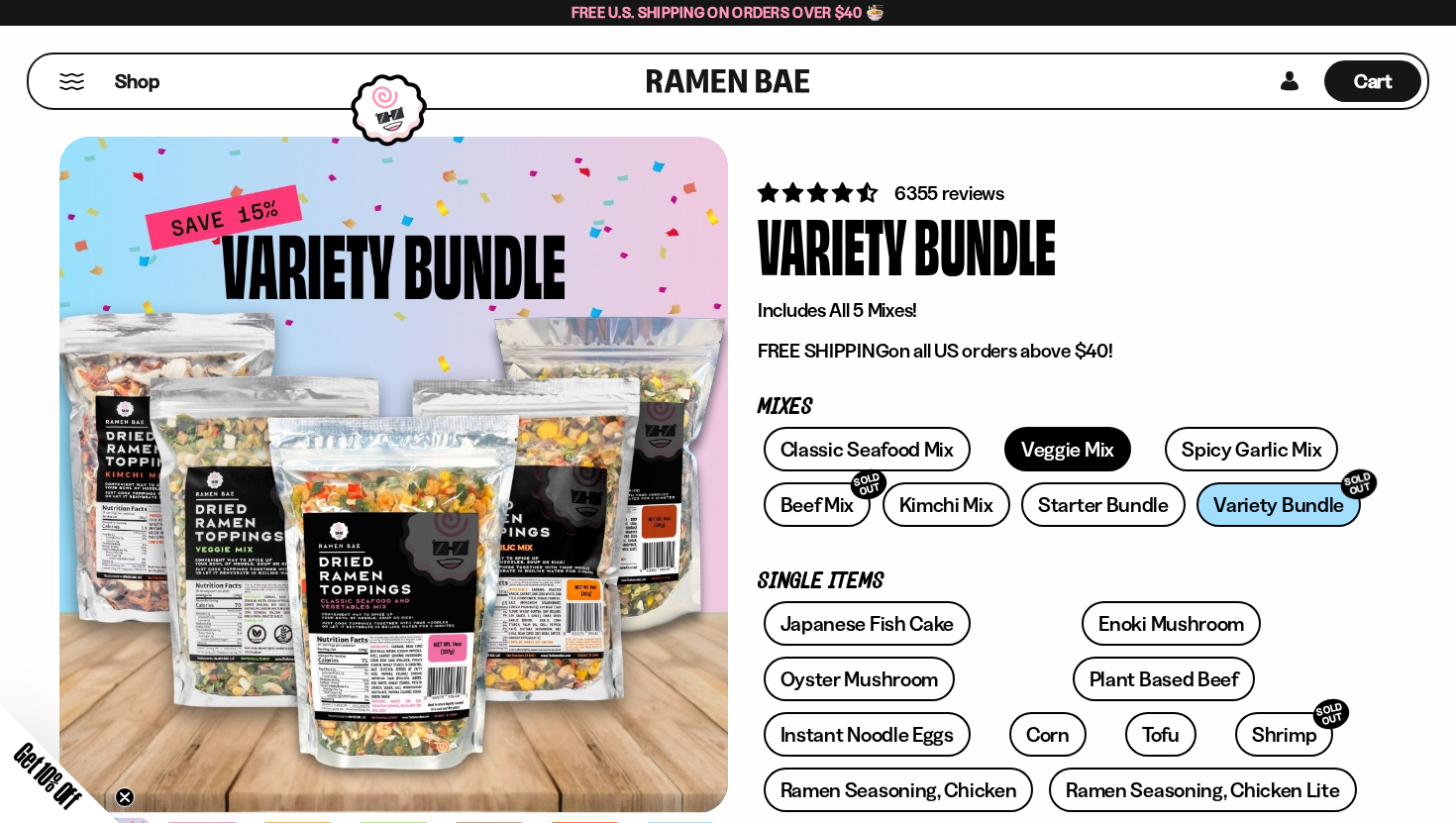 click on "Veggie Mix" at bounding box center [1068, 449] 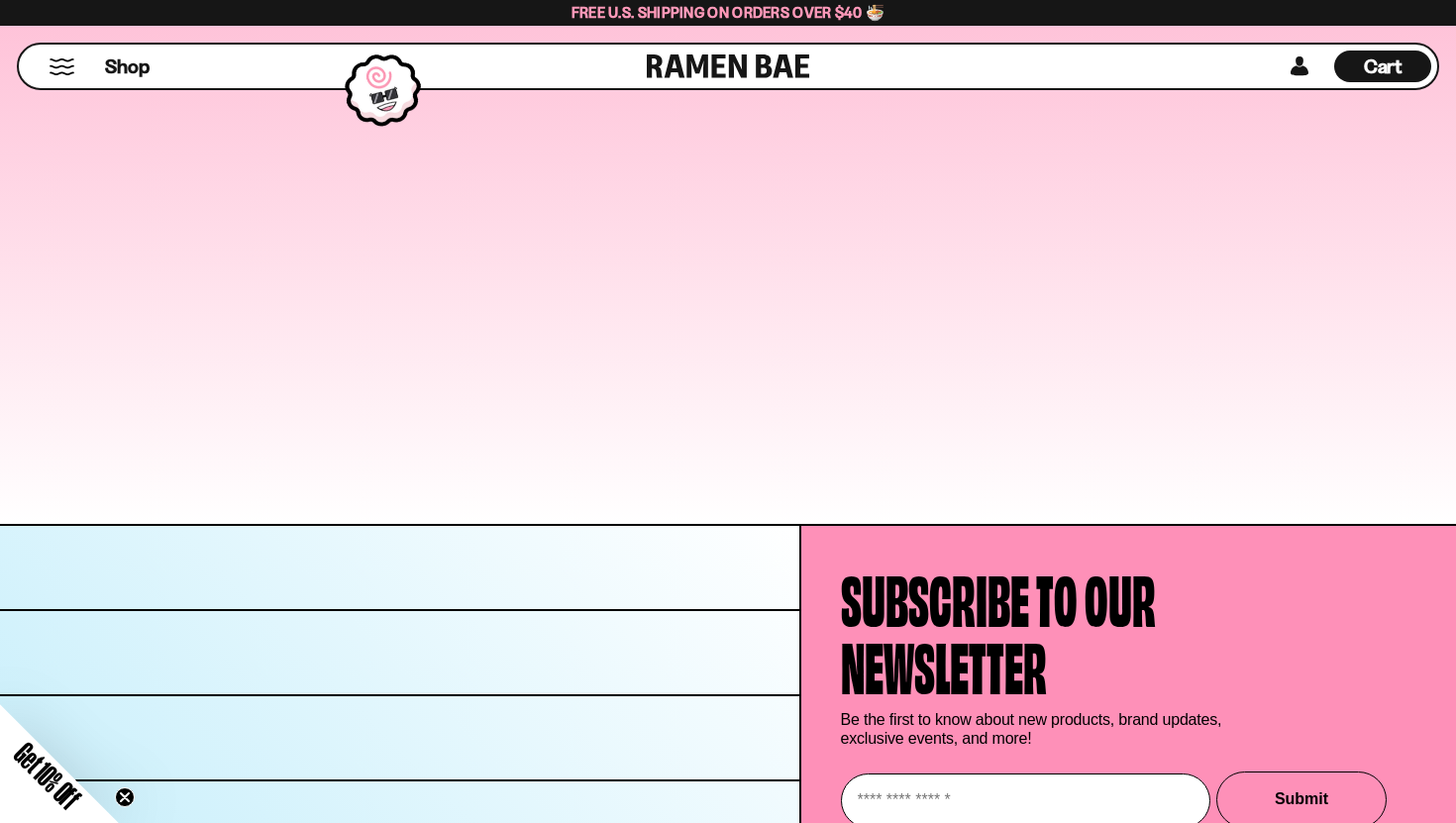 scroll, scrollTop: 8930, scrollLeft: 0, axis: vertical 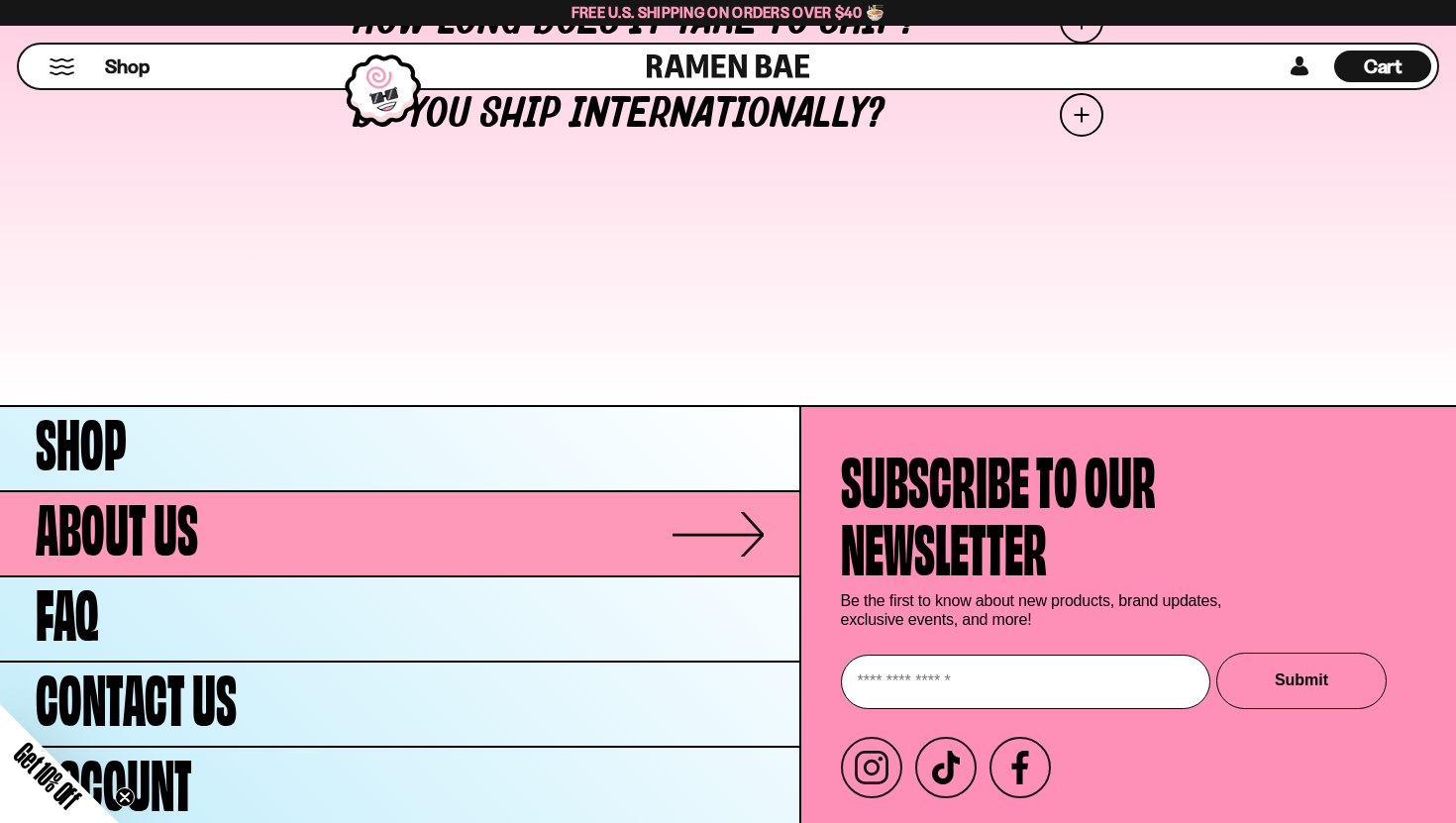 click on "About Us" at bounding box center [117, 524] 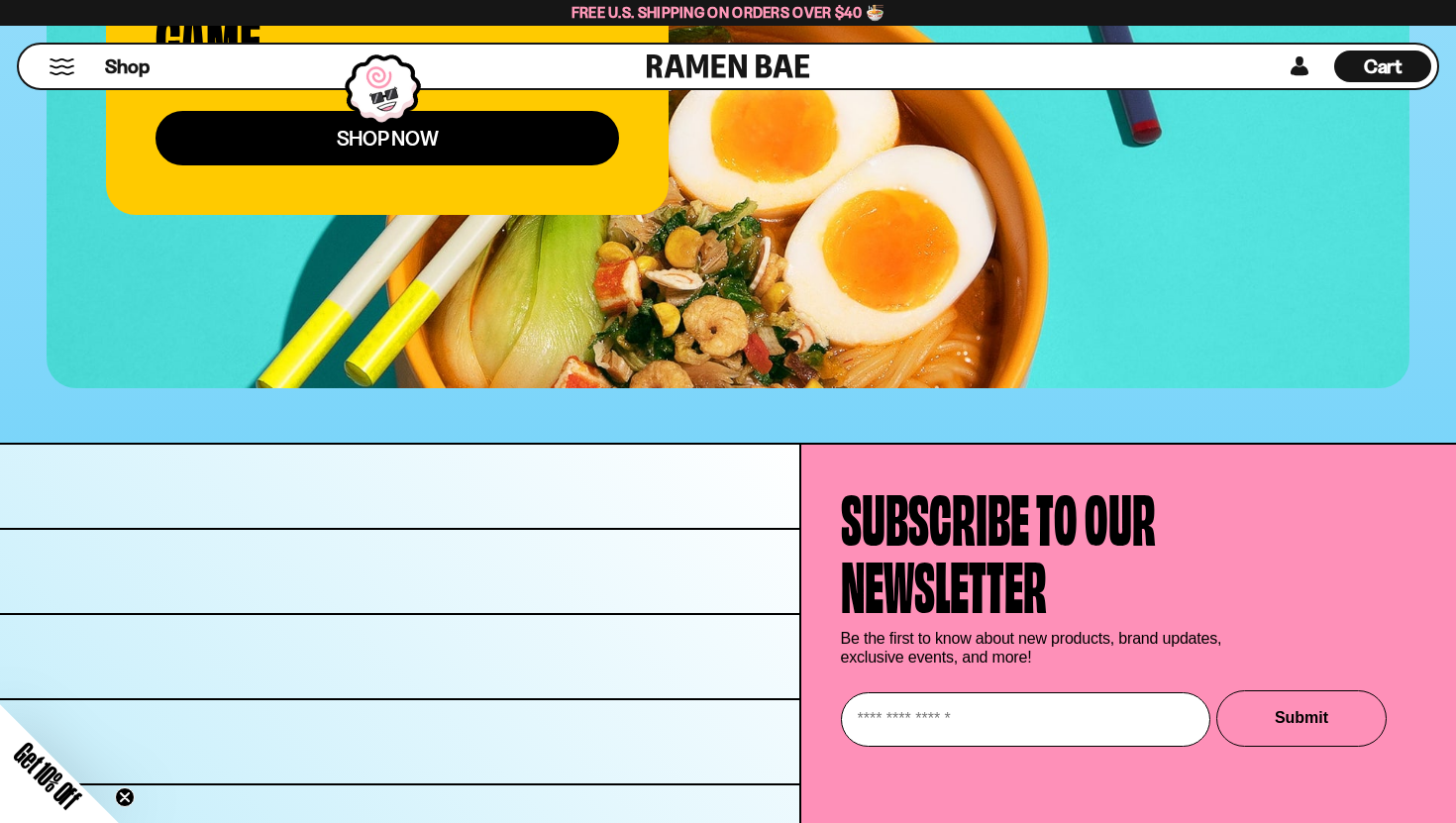 scroll, scrollTop: 7901, scrollLeft: 0, axis: vertical 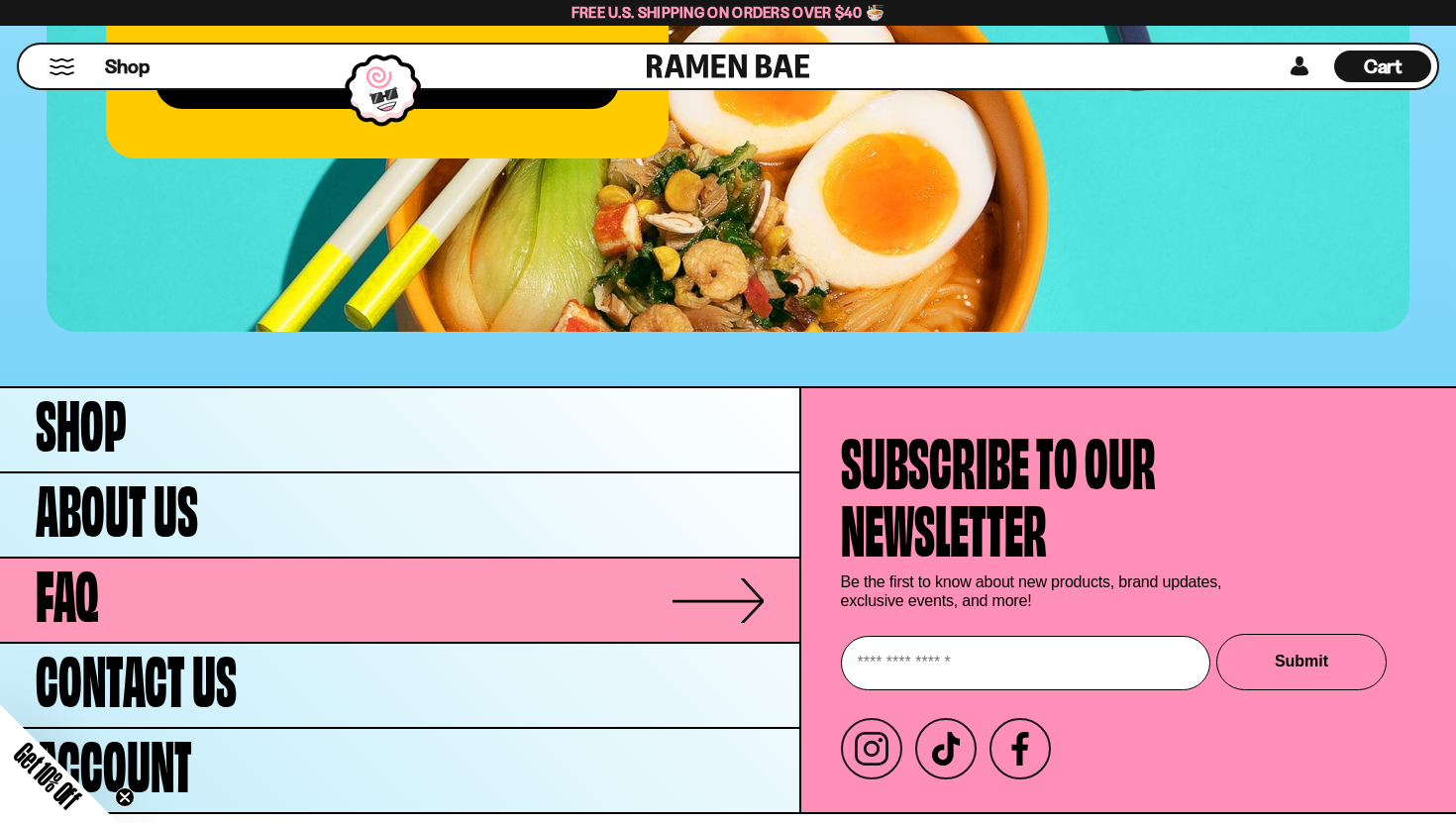 click on "FAQ" at bounding box center [399, 600] 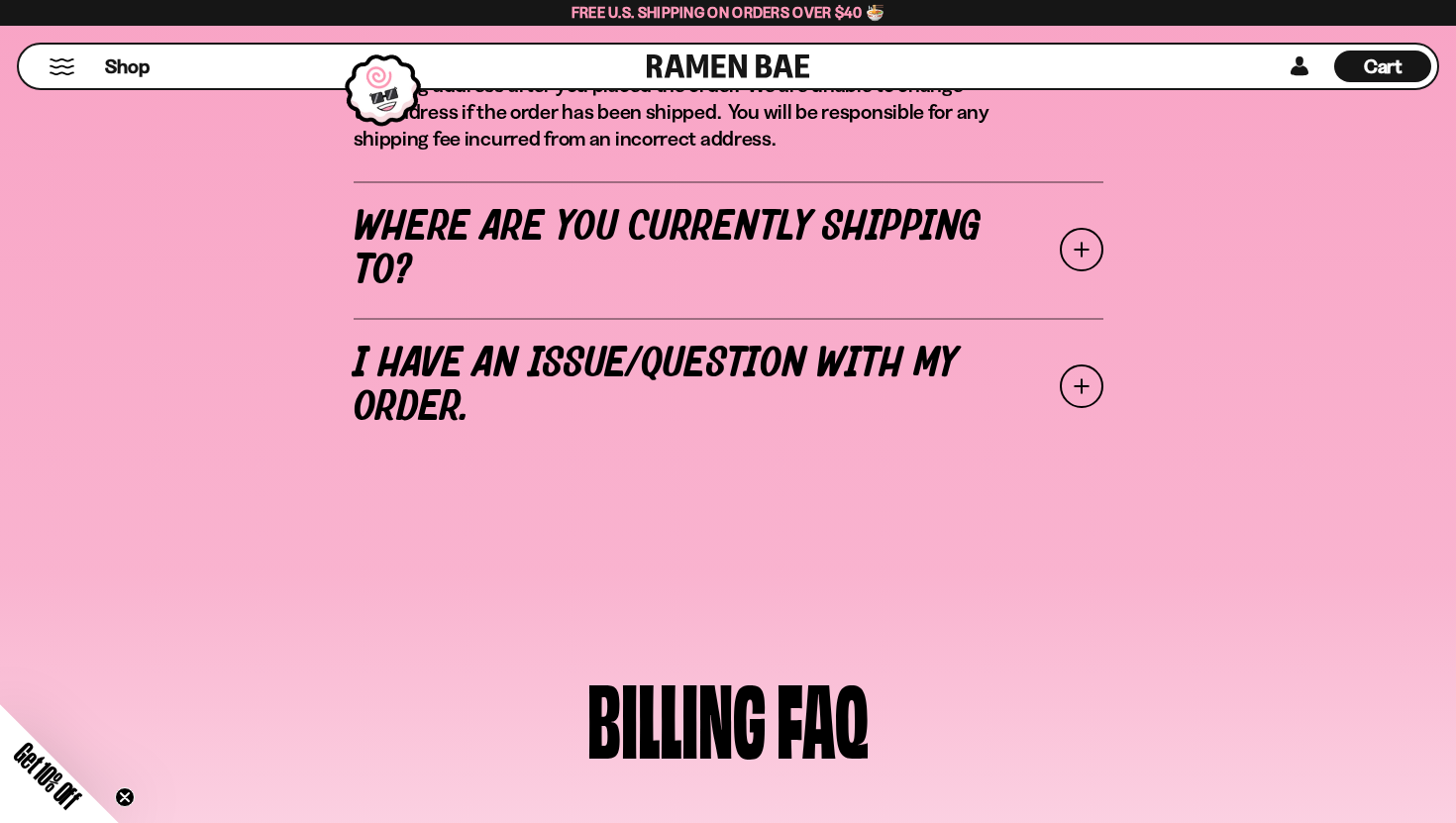 scroll, scrollTop: 909, scrollLeft: 0, axis: vertical 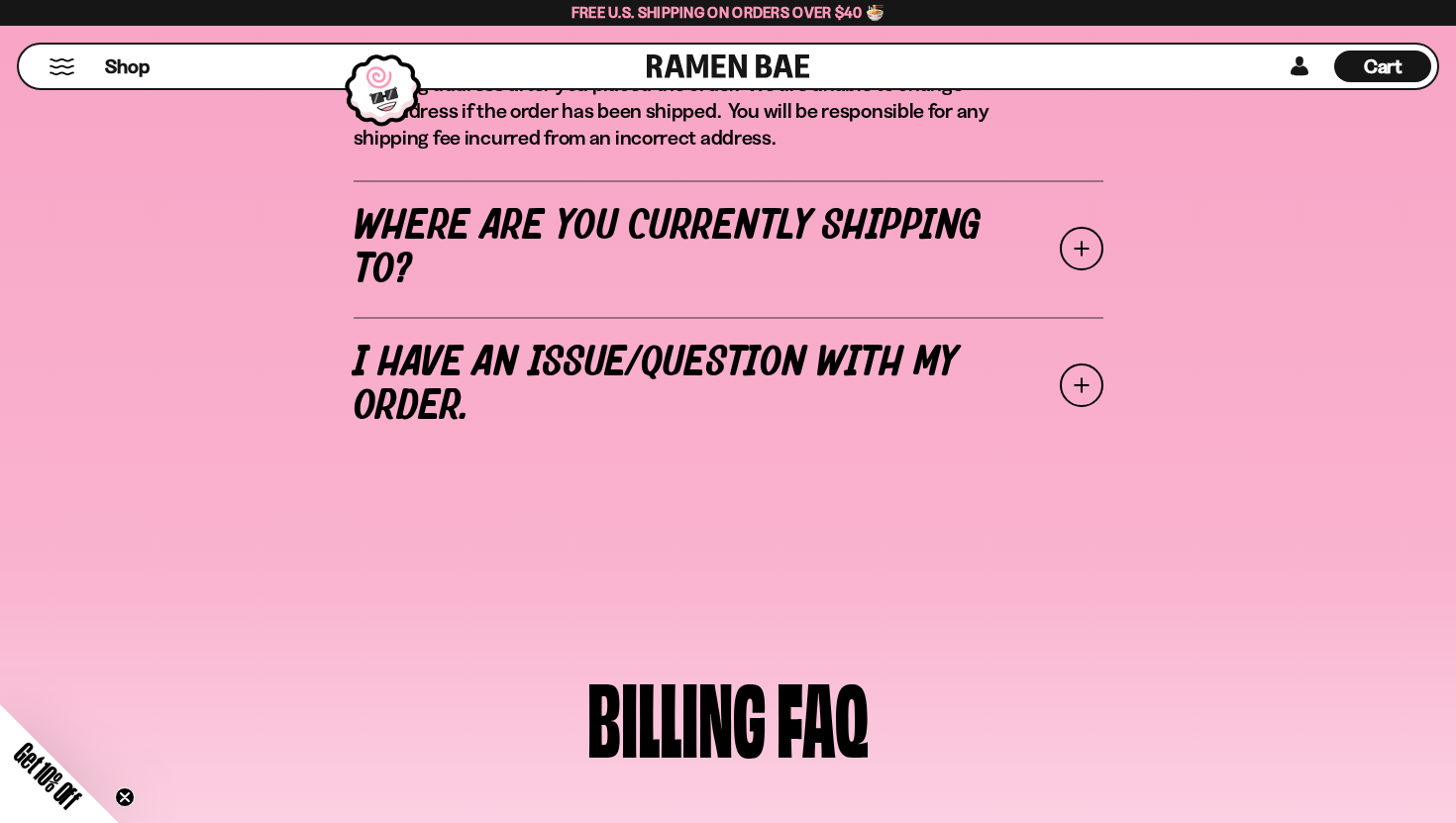 click at bounding box center (1082, 249) 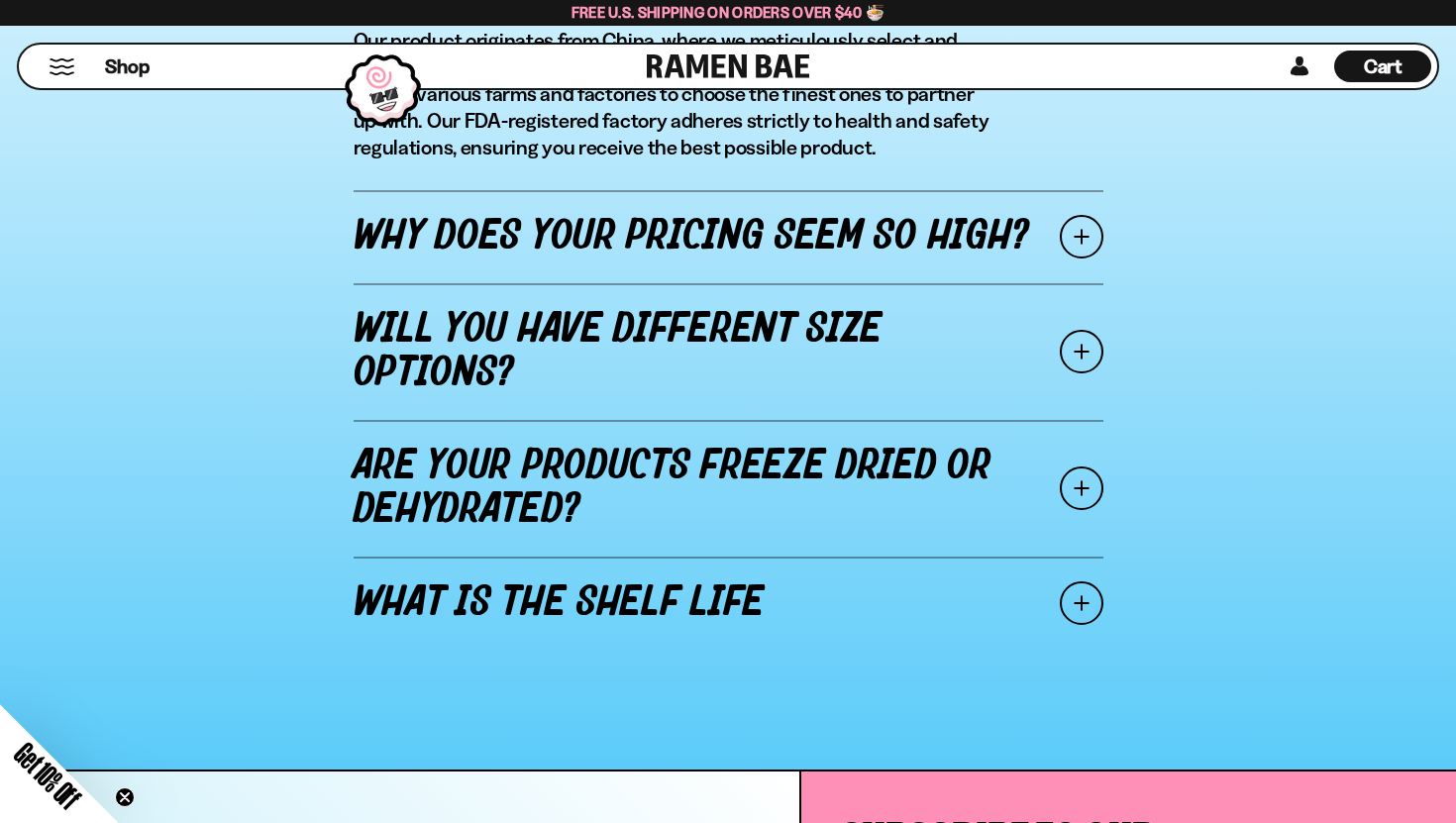 scroll, scrollTop: 3188, scrollLeft: 0, axis: vertical 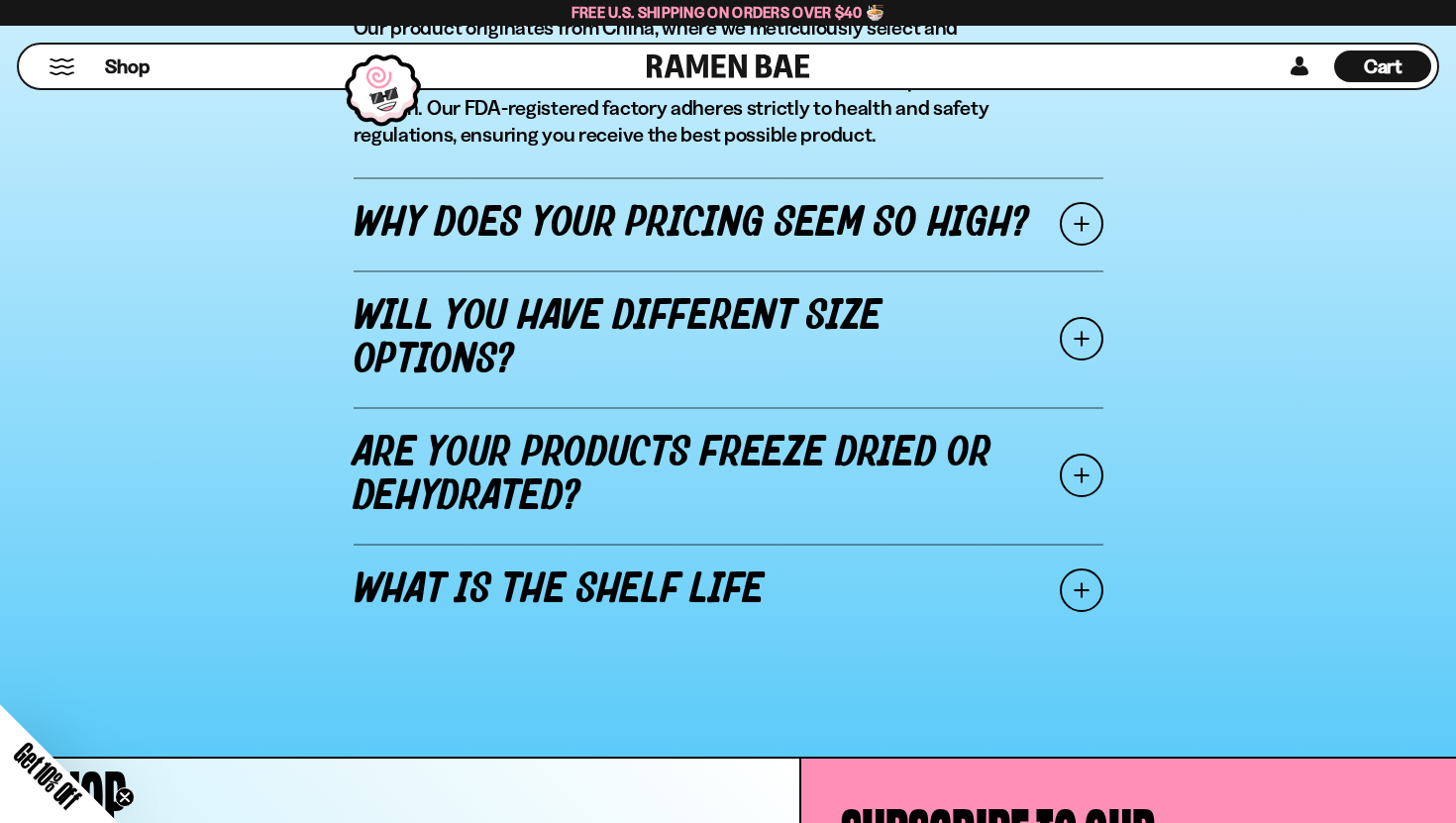 click at bounding box center (1082, 224) 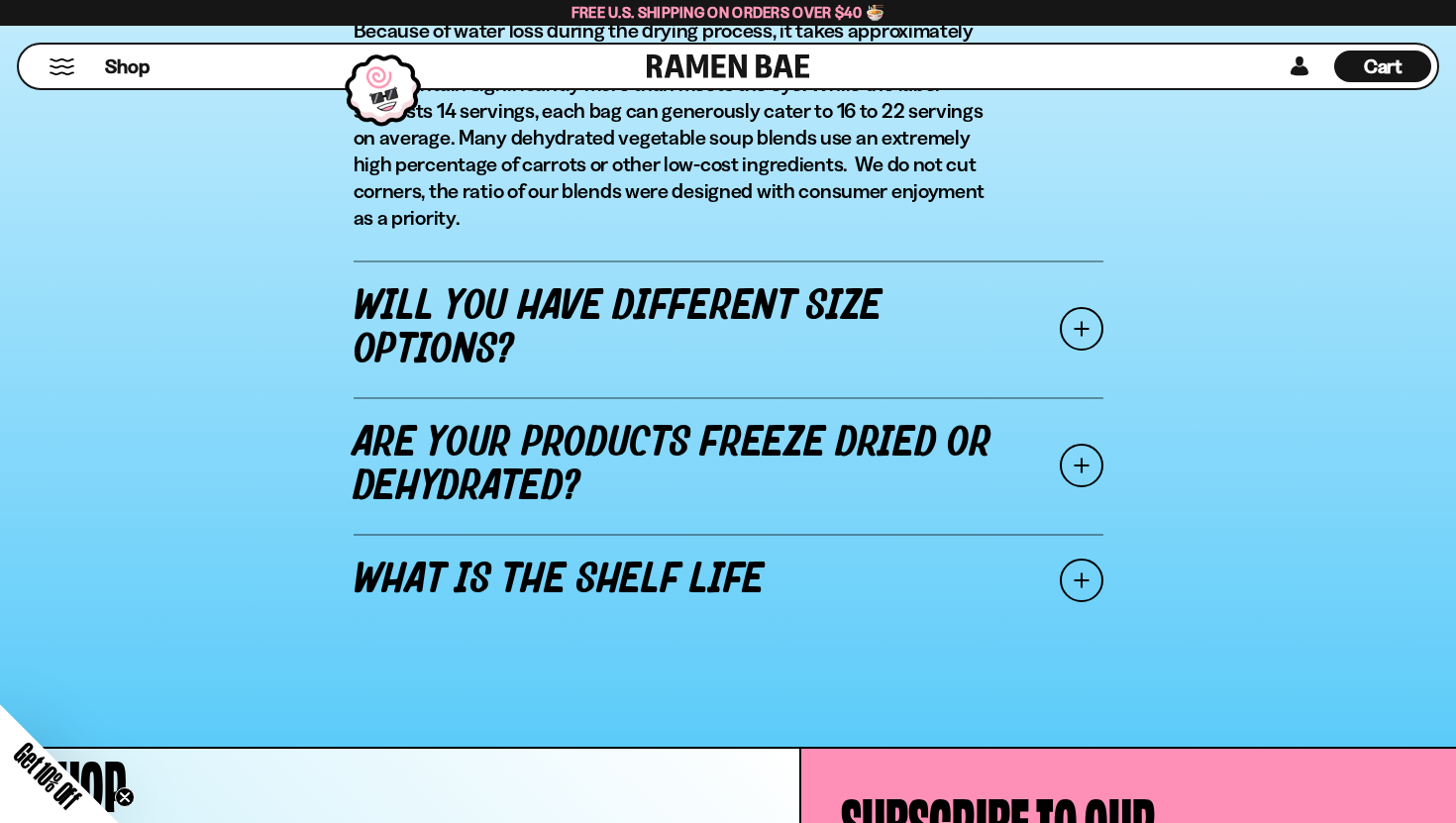 scroll, scrollTop: 3279, scrollLeft: 0, axis: vertical 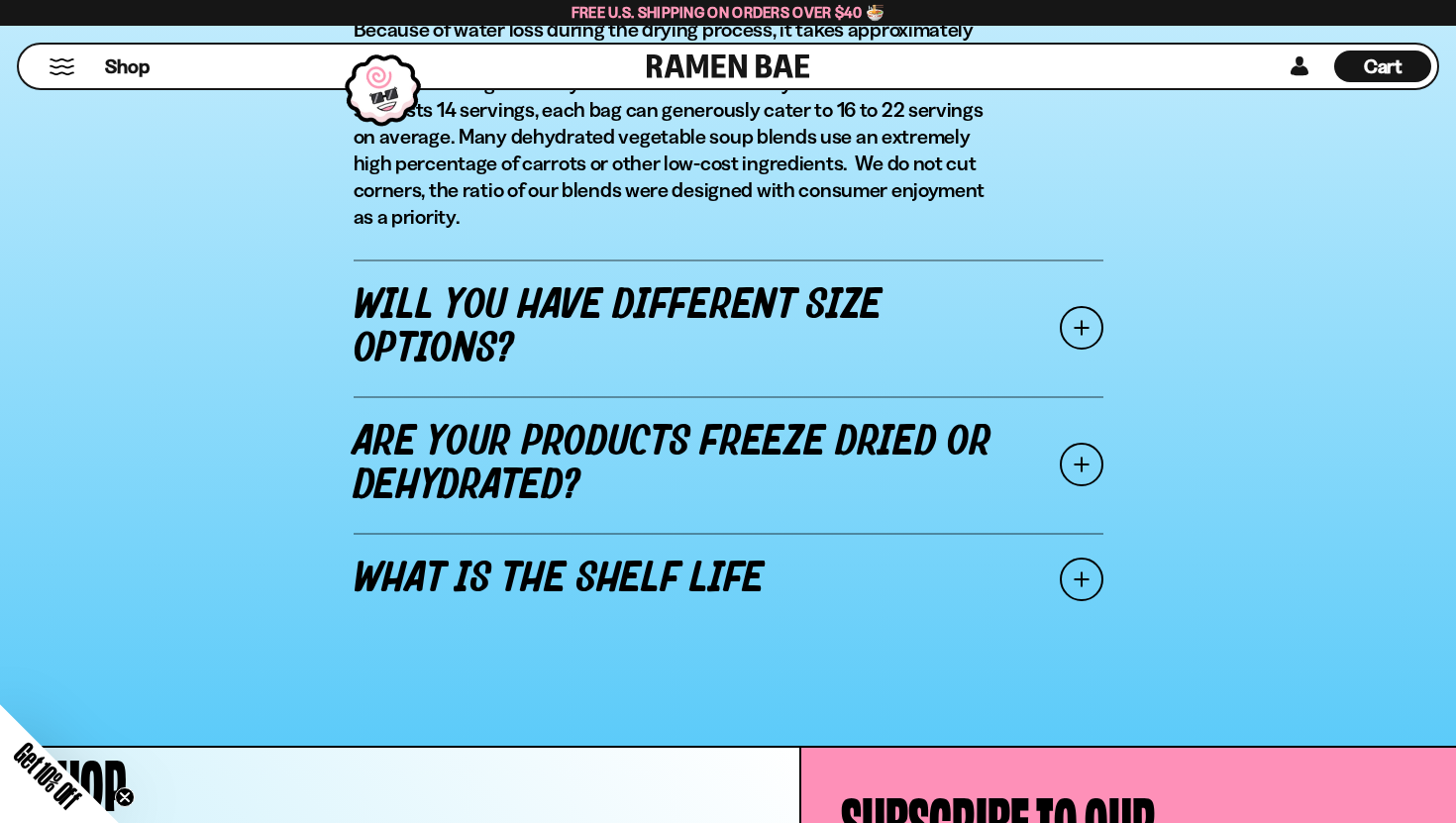 click at bounding box center [1082, 464] 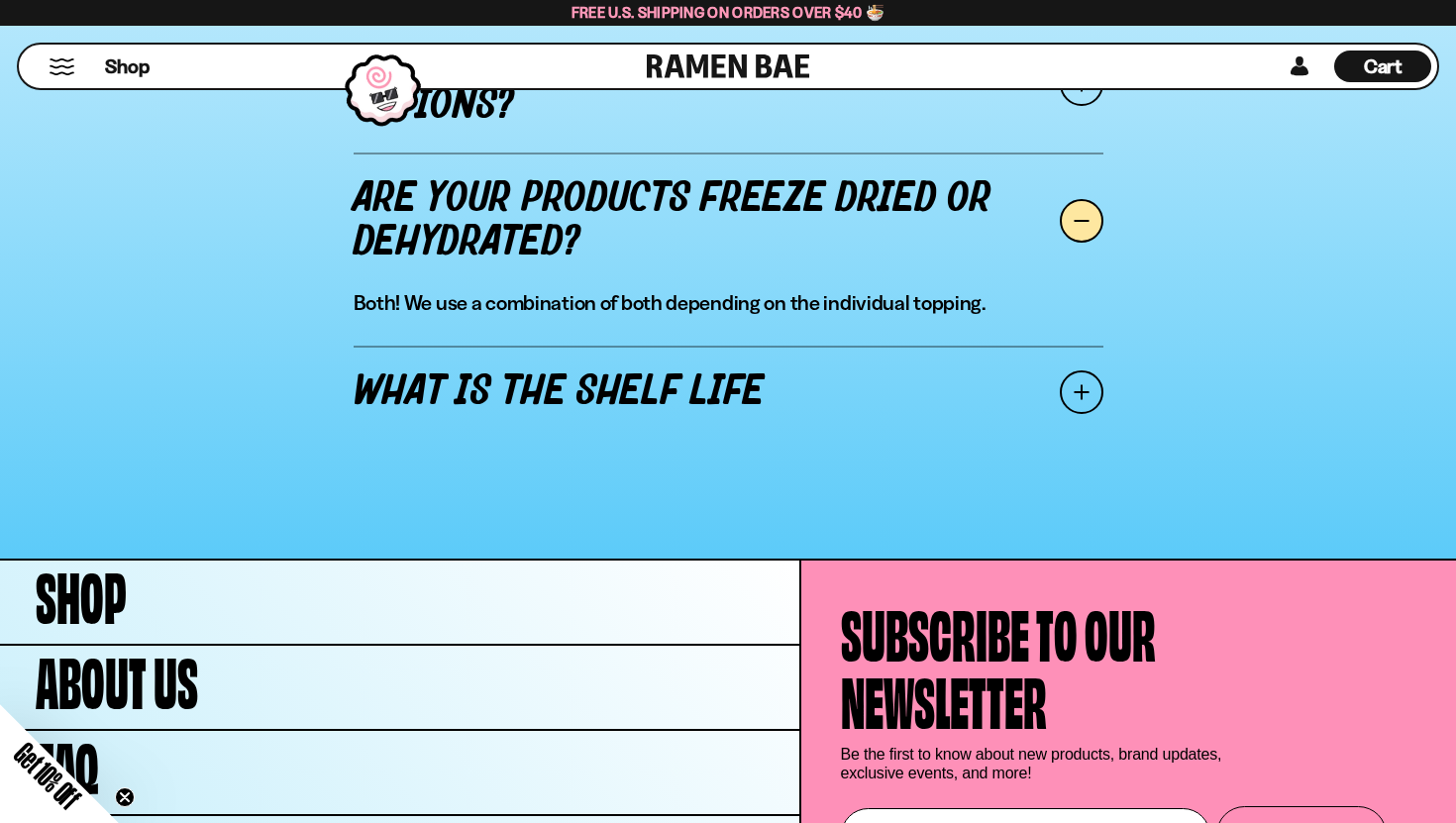 click at bounding box center (1082, 392) 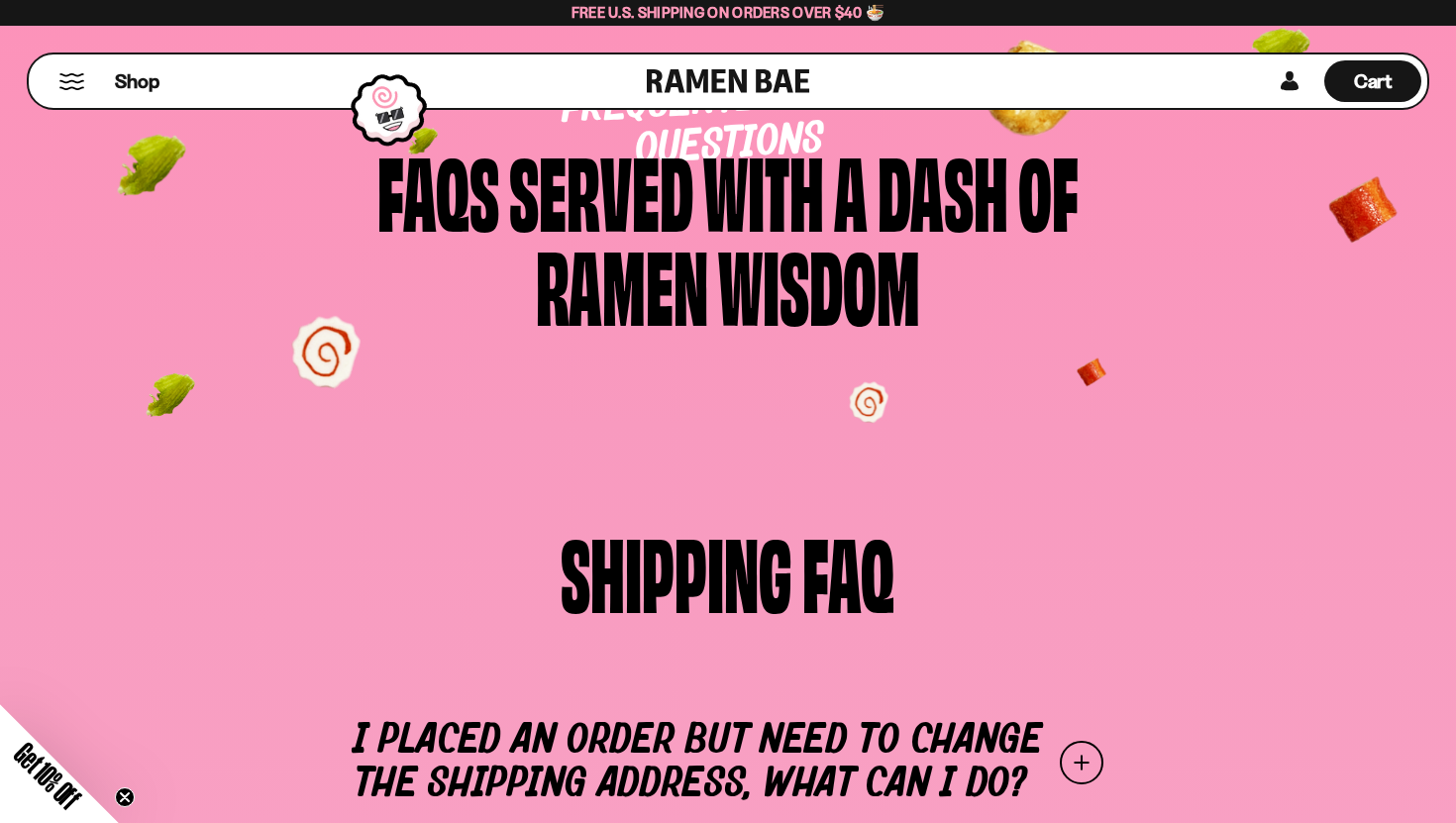 scroll, scrollTop: 0, scrollLeft: 0, axis: both 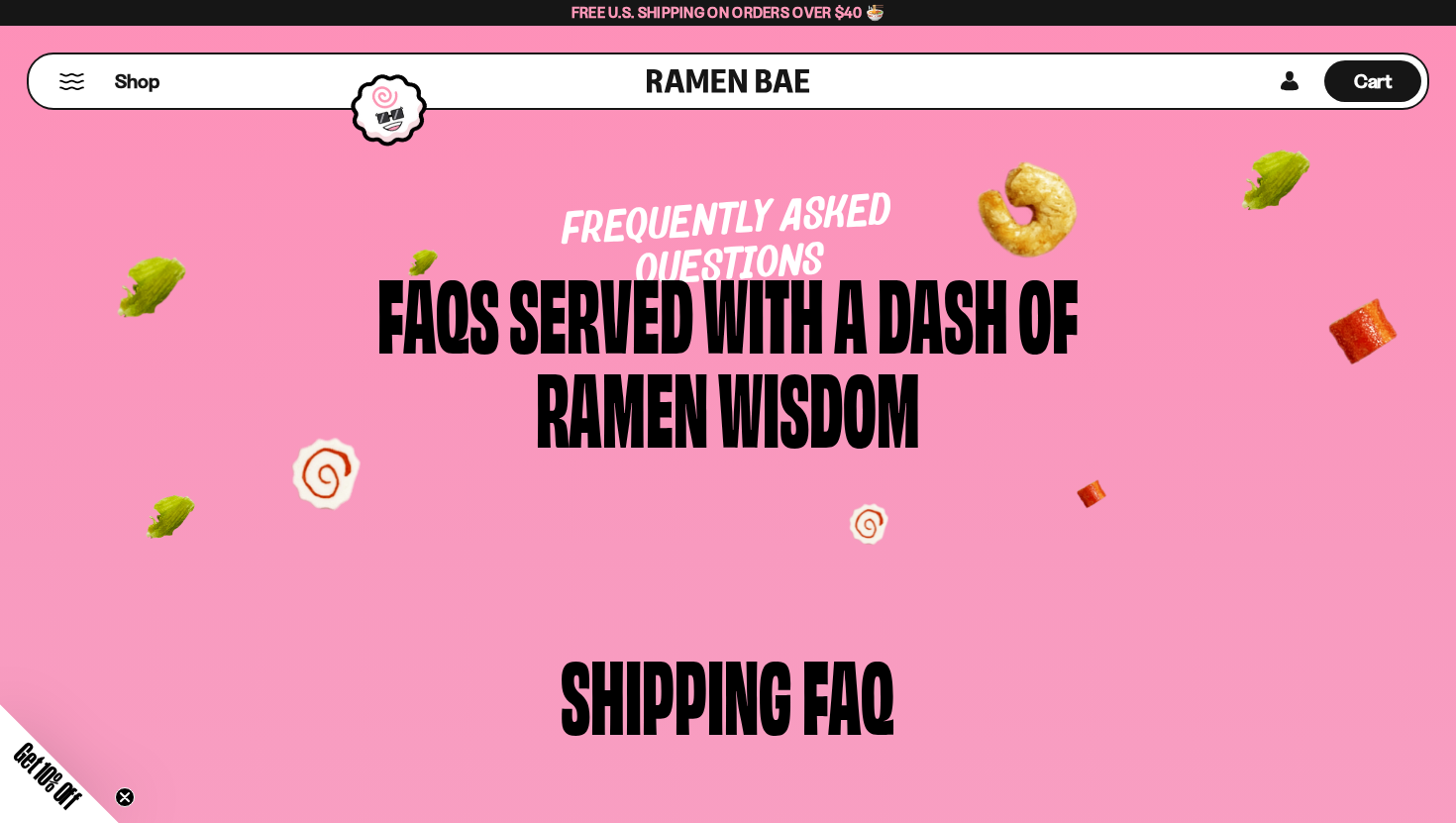 click at bounding box center [71, 81] 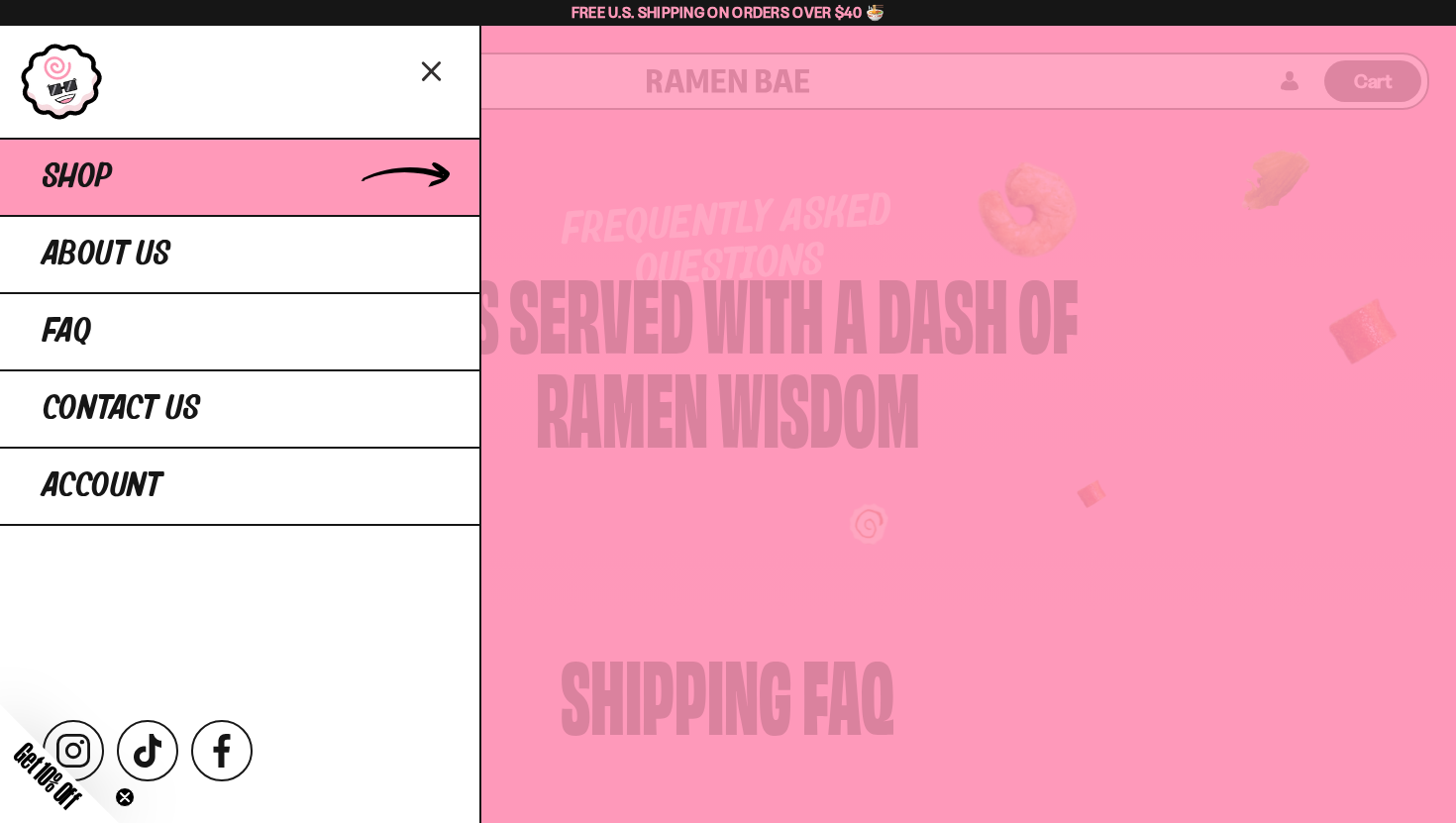 click on "Shop" at bounding box center (77, 177) 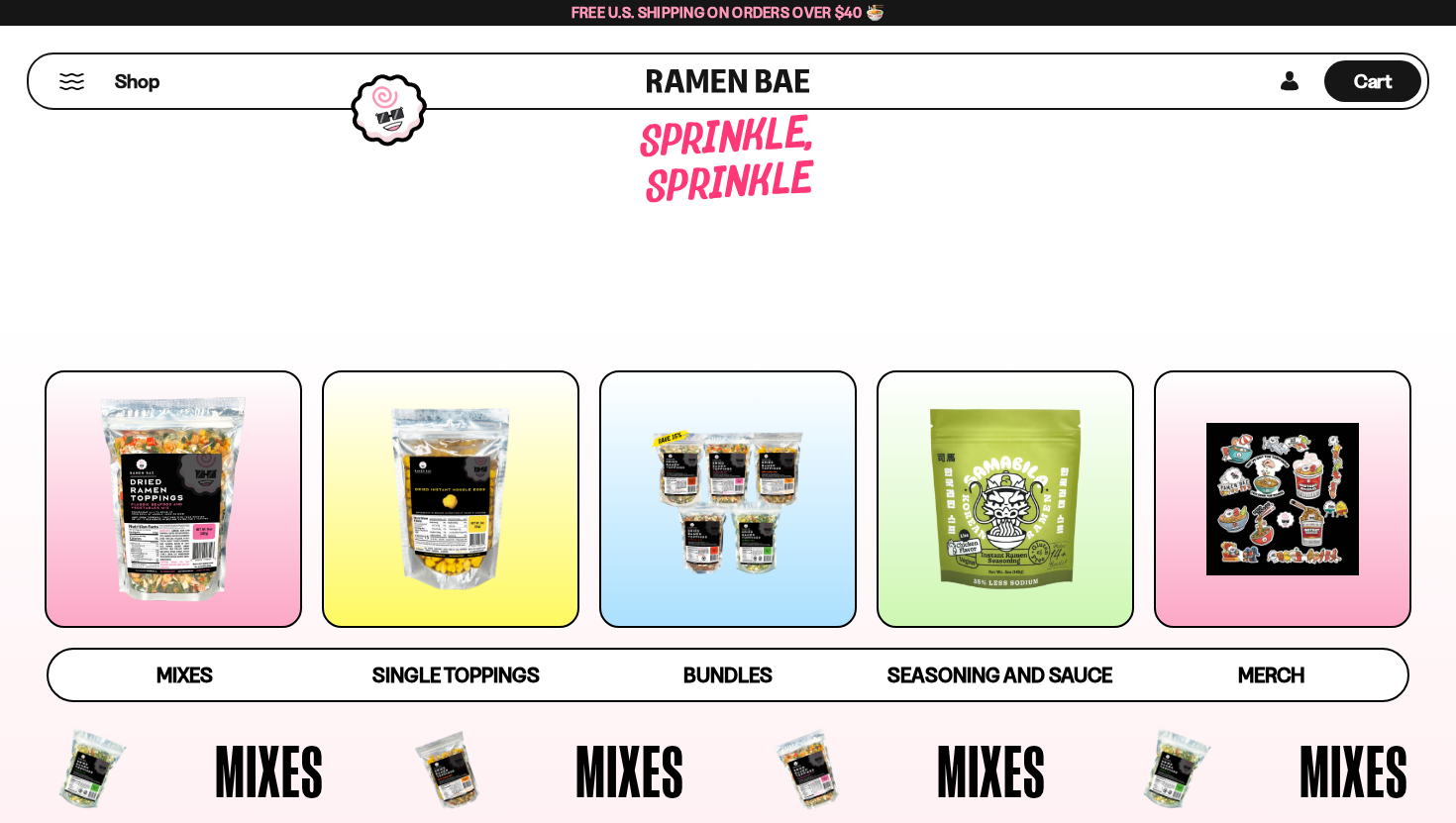 scroll, scrollTop: 0, scrollLeft: 0, axis: both 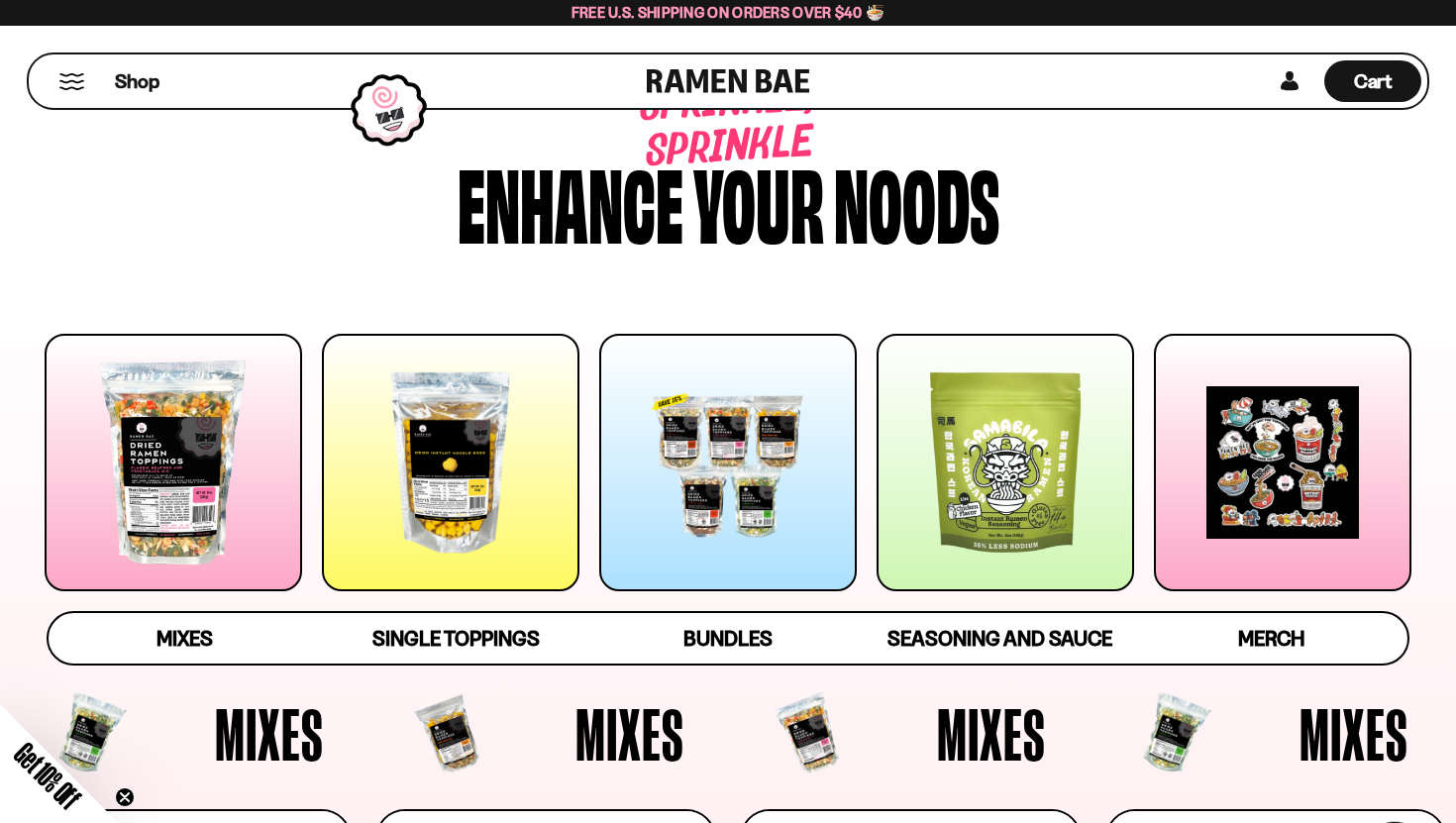 click at bounding box center [173, 463] 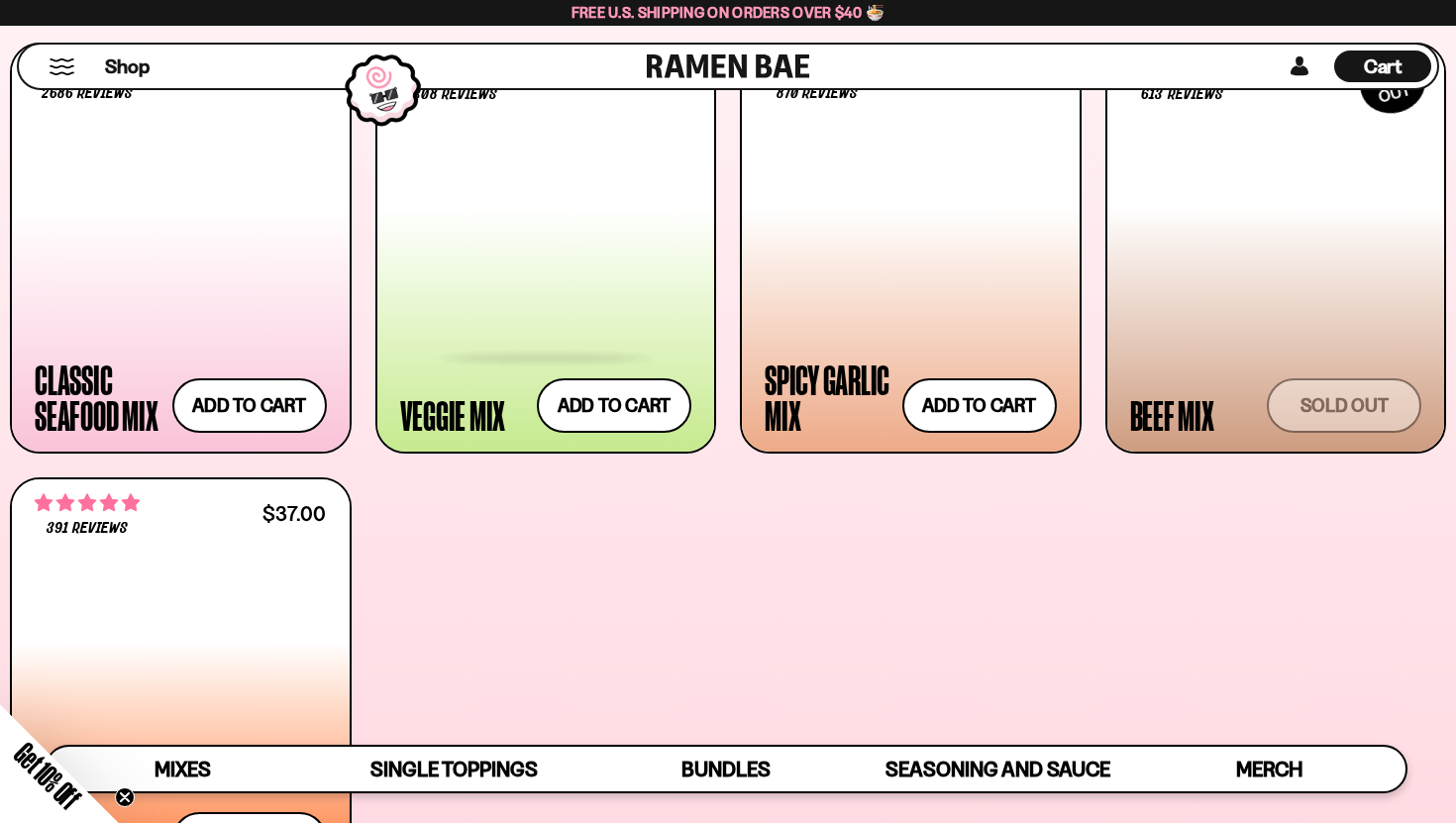 scroll, scrollTop: 802, scrollLeft: 0, axis: vertical 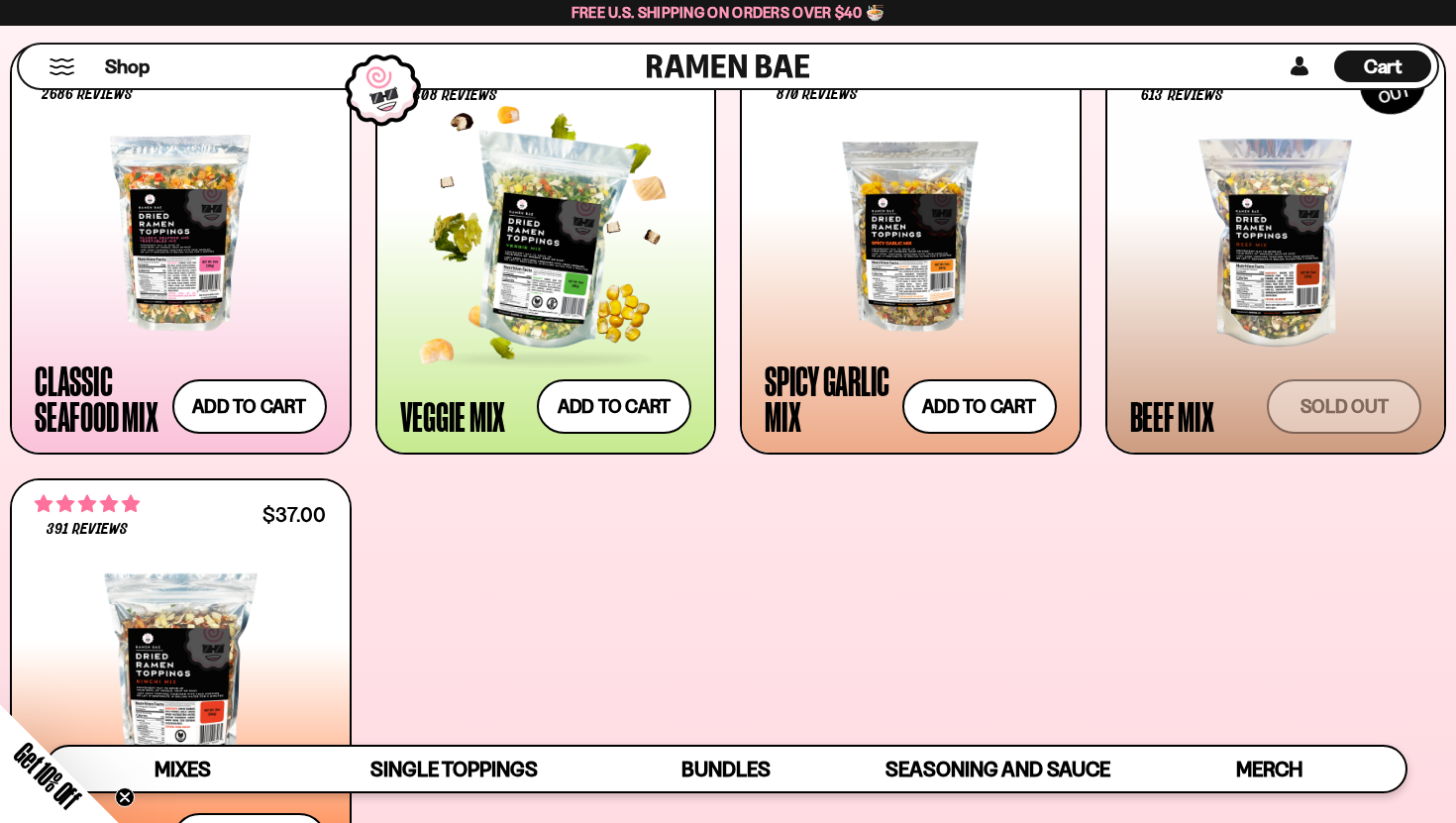 click at bounding box center [546, 243] 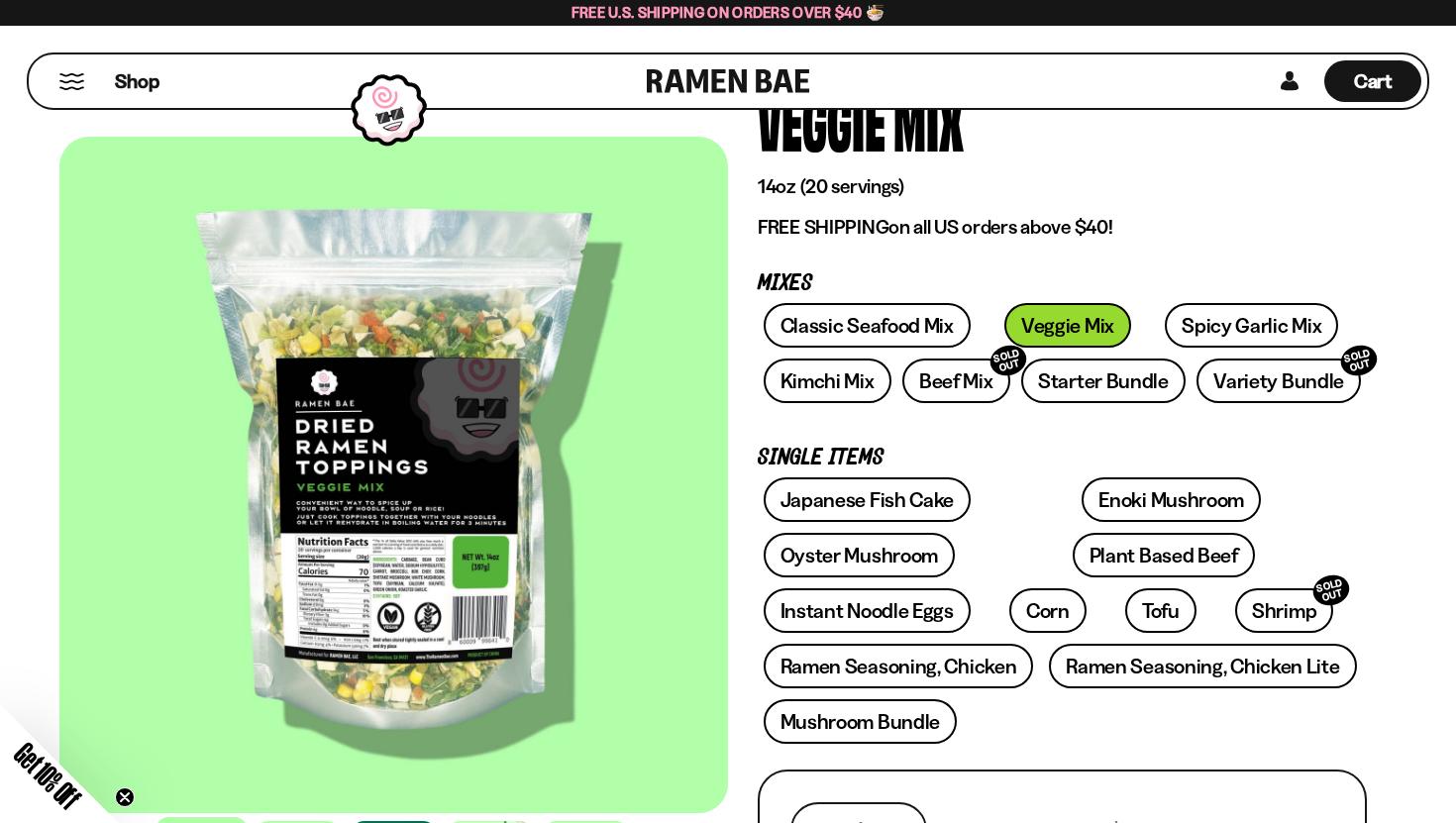 scroll, scrollTop: 162, scrollLeft: 0, axis: vertical 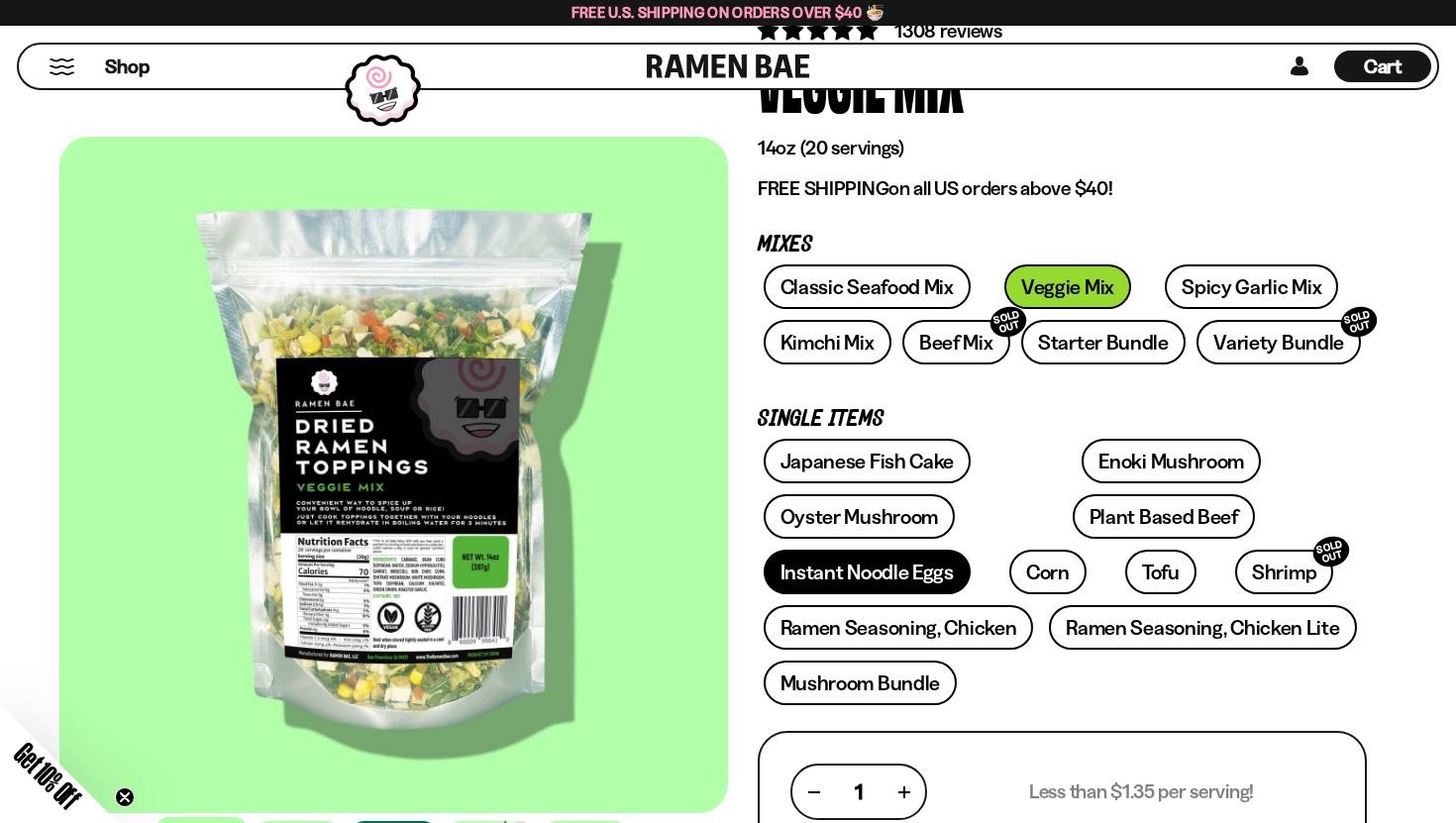 click on "Instant Noodle Eggs" at bounding box center [867, 571] 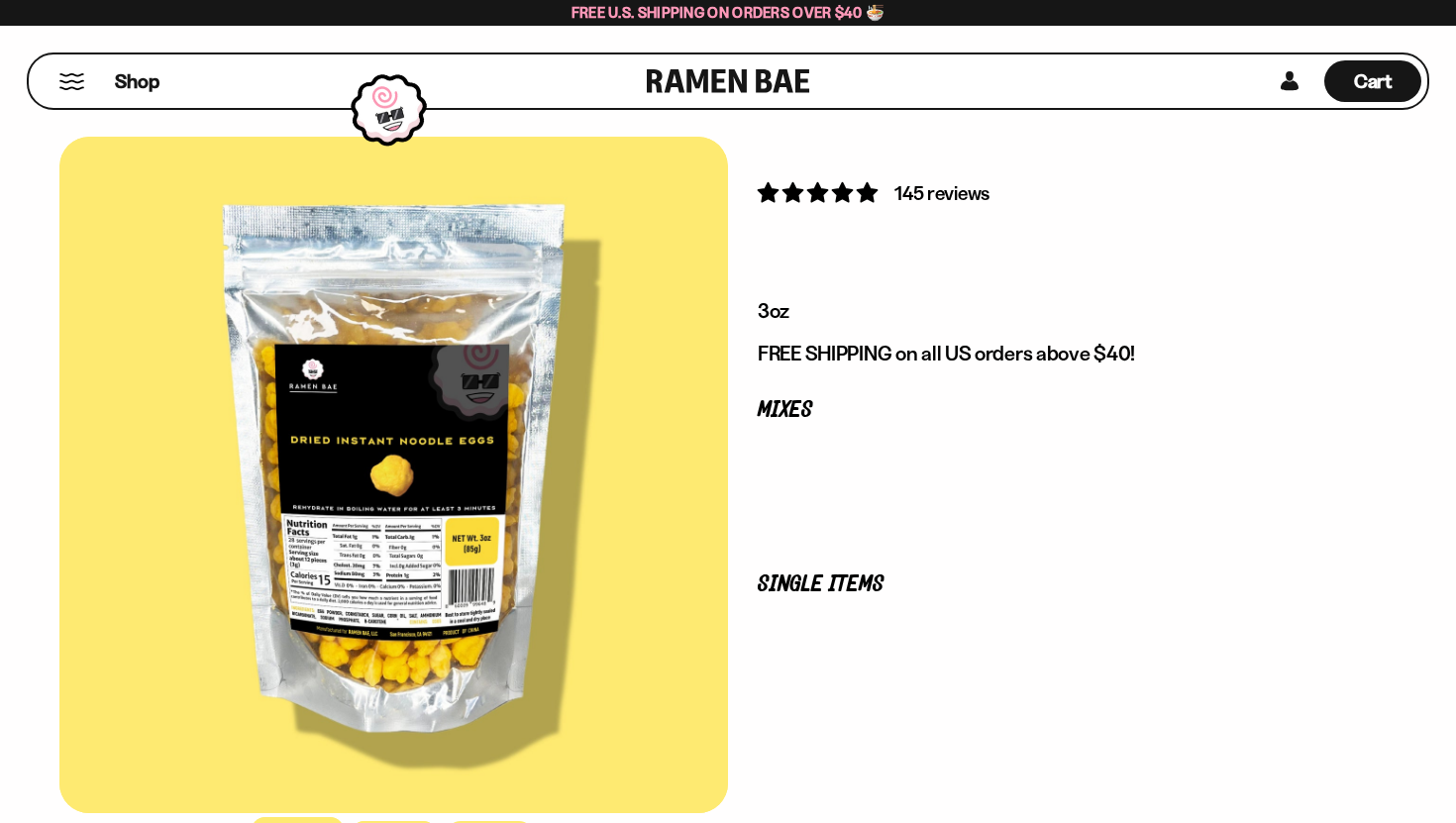 scroll, scrollTop: 0, scrollLeft: 0, axis: both 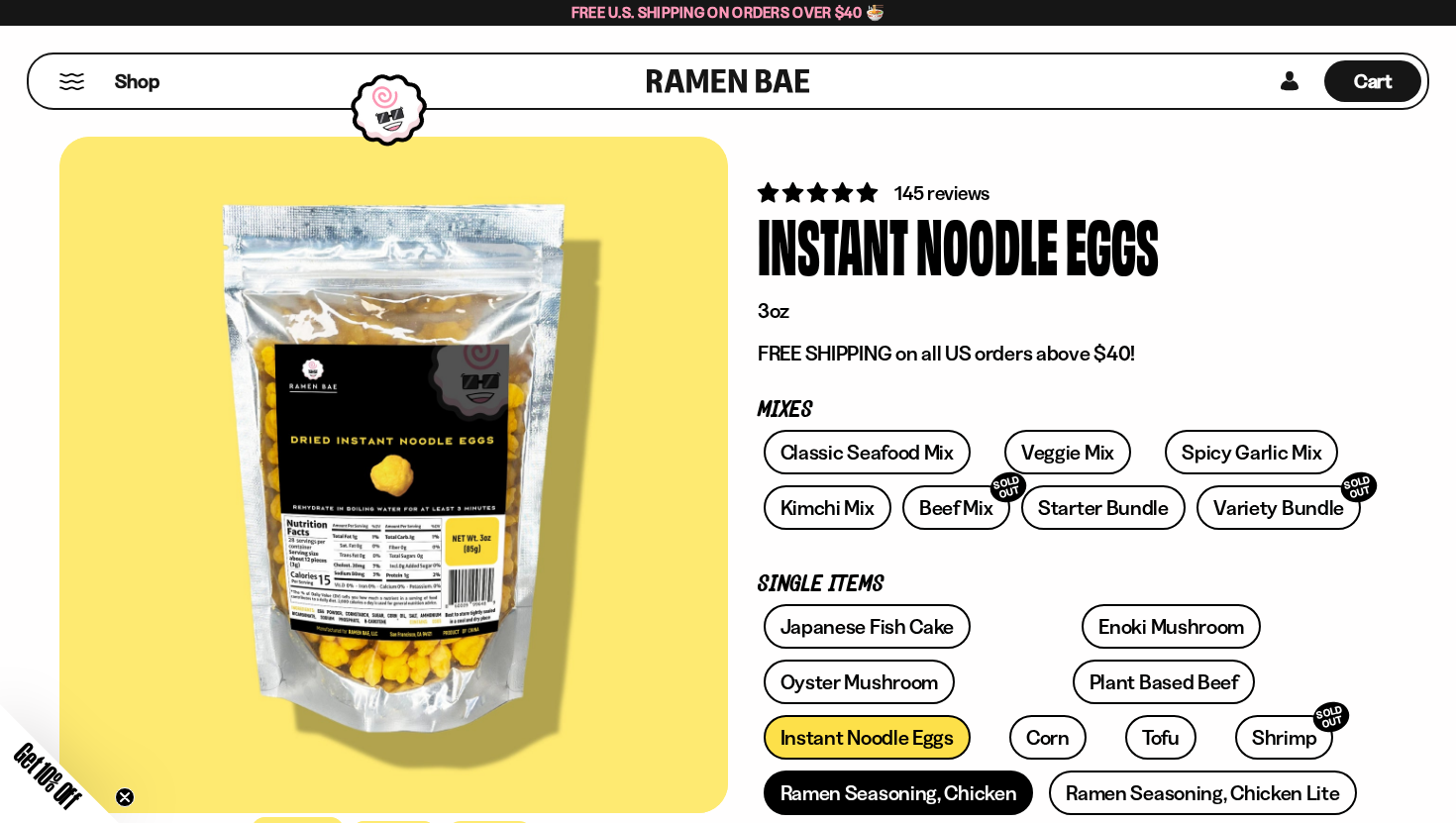 click on "Ramen Seasoning, Chicken" at bounding box center (898, 792) 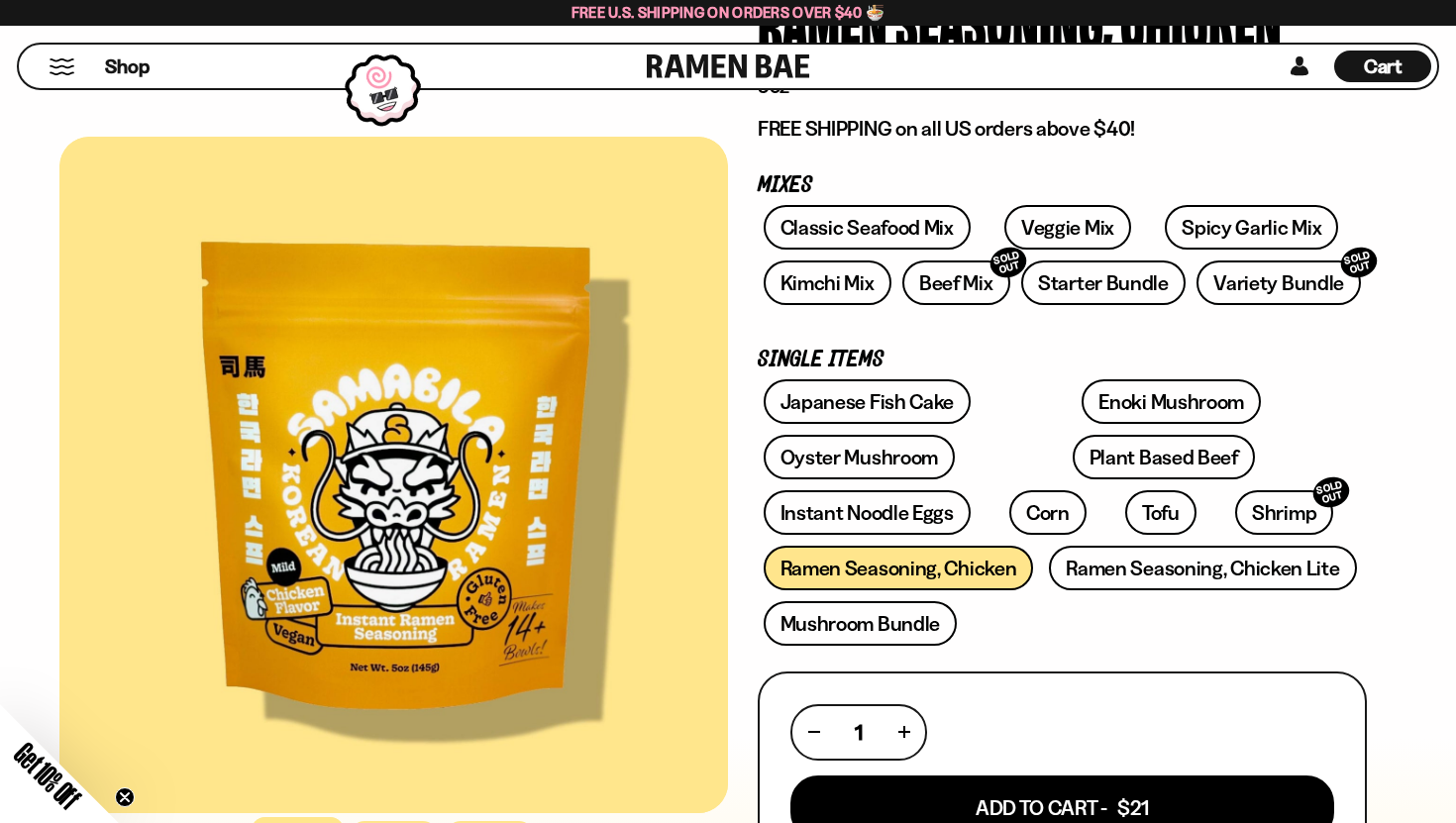 scroll, scrollTop: 259, scrollLeft: 0, axis: vertical 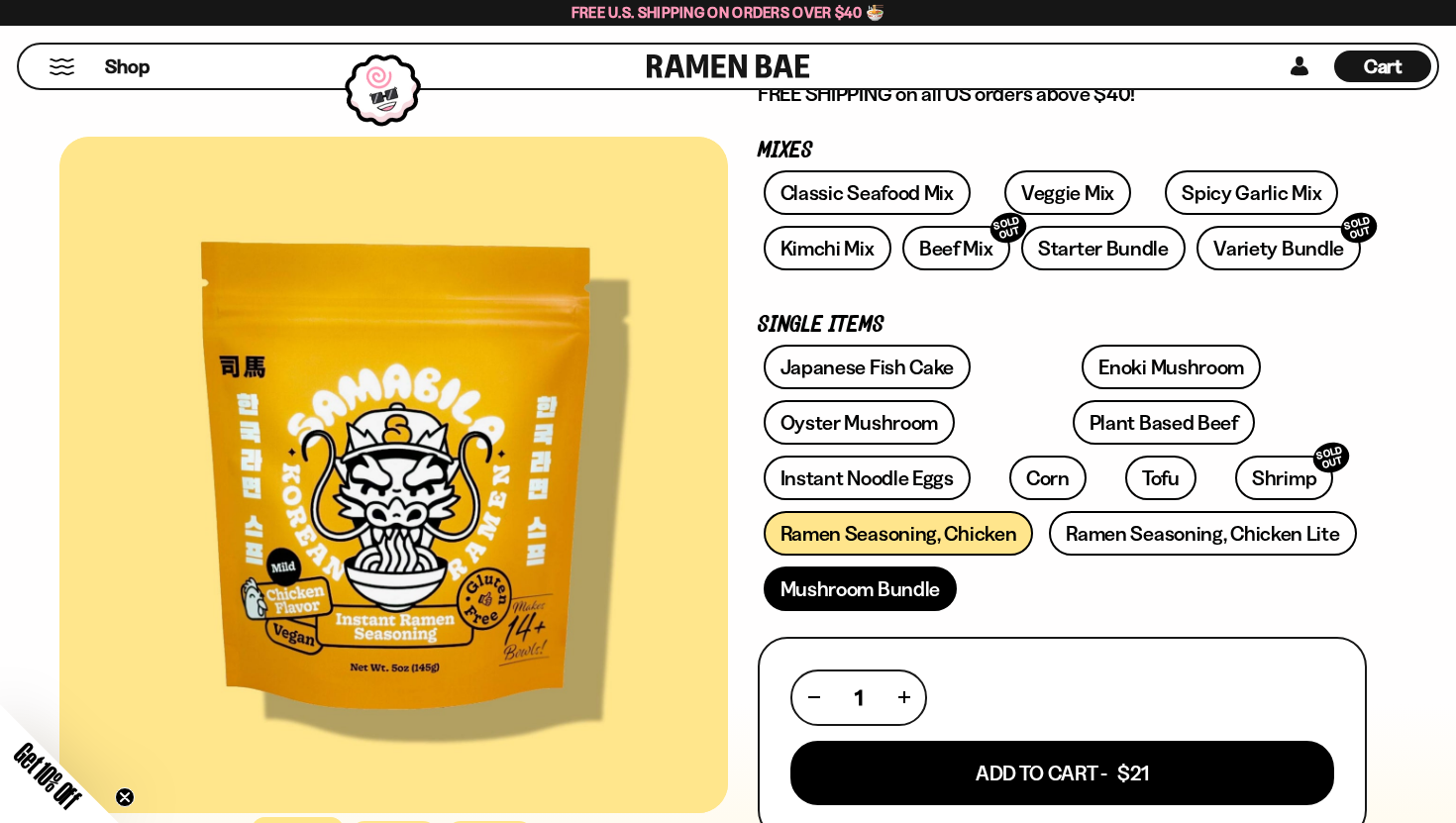 click on "Mushroom Bundle" at bounding box center (861, 588) 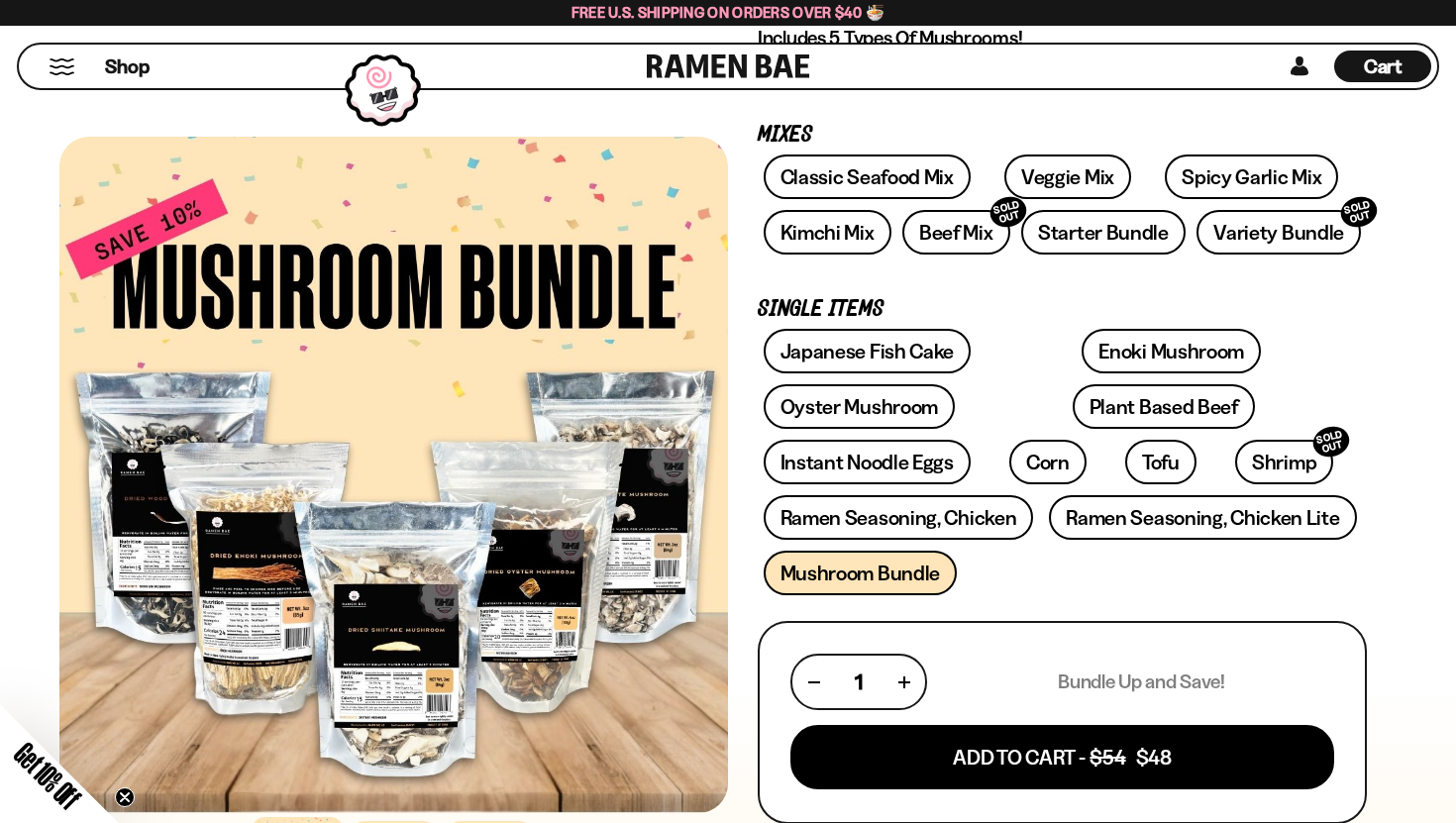 scroll, scrollTop: 280, scrollLeft: 0, axis: vertical 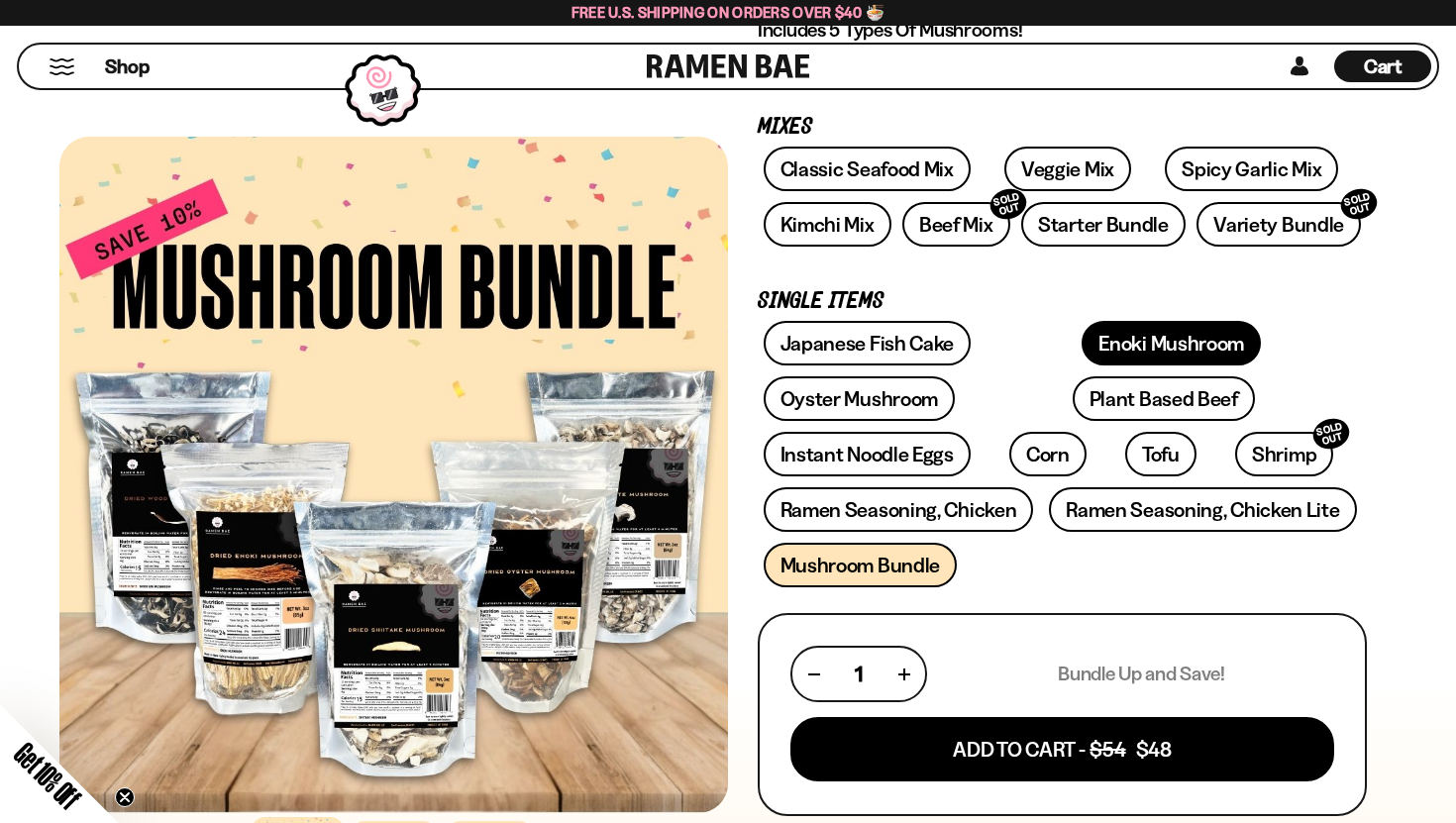 click on "Enoki Mushroom" at bounding box center [1171, 343] 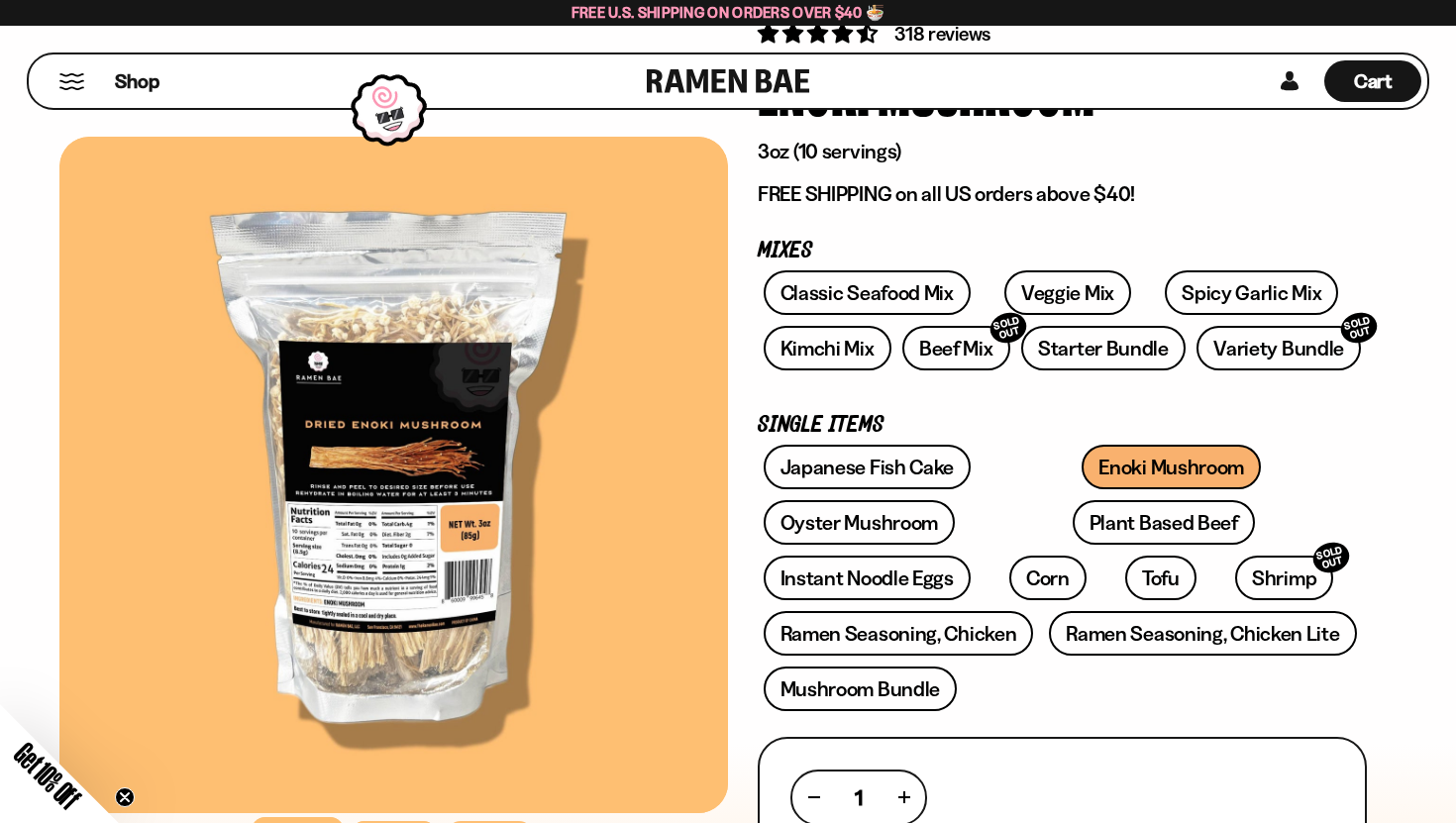 scroll, scrollTop: 114, scrollLeft: 0, axis: vertical 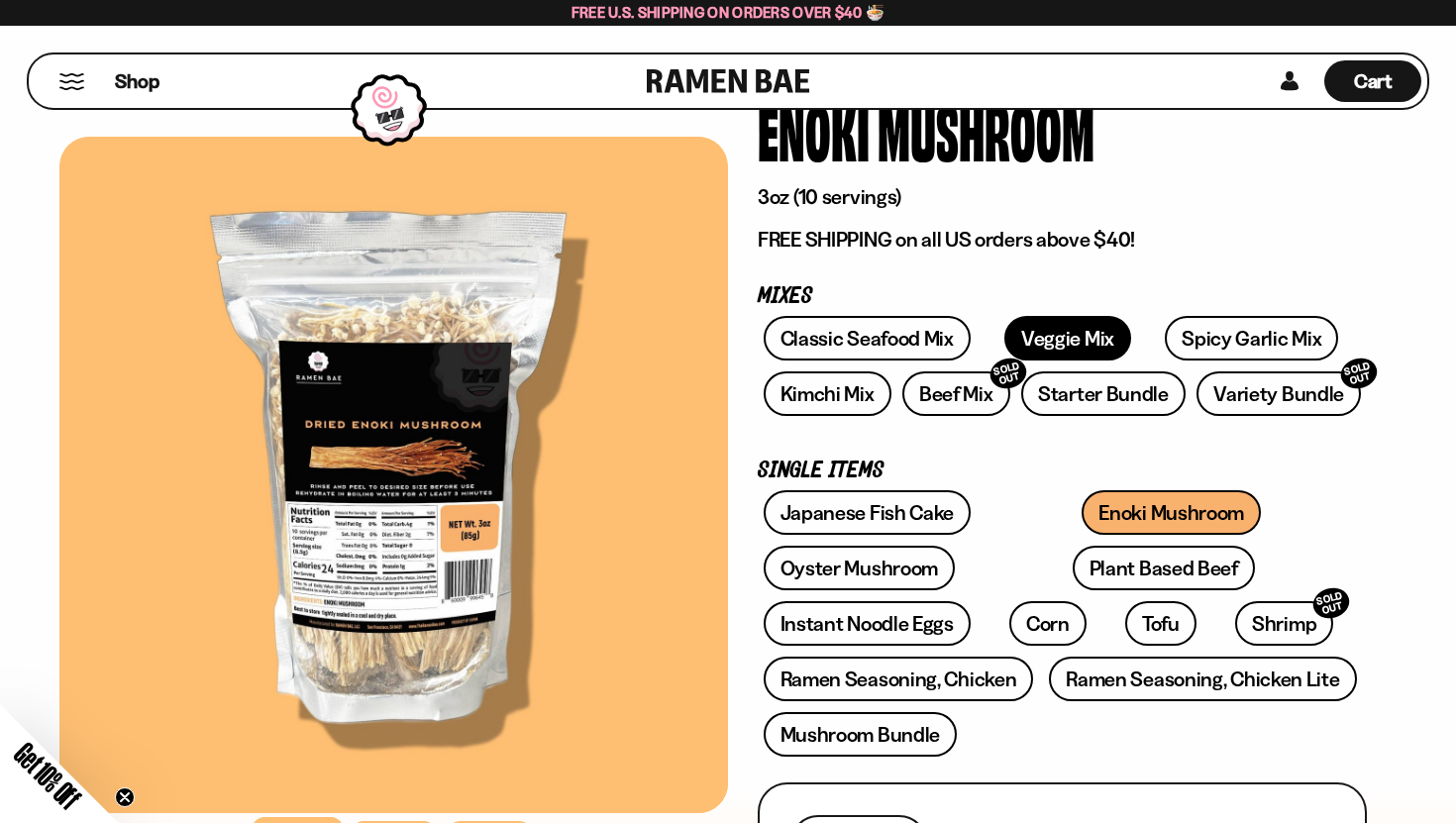 click on "Veggie Mix" at bounding box center (1068, 338) 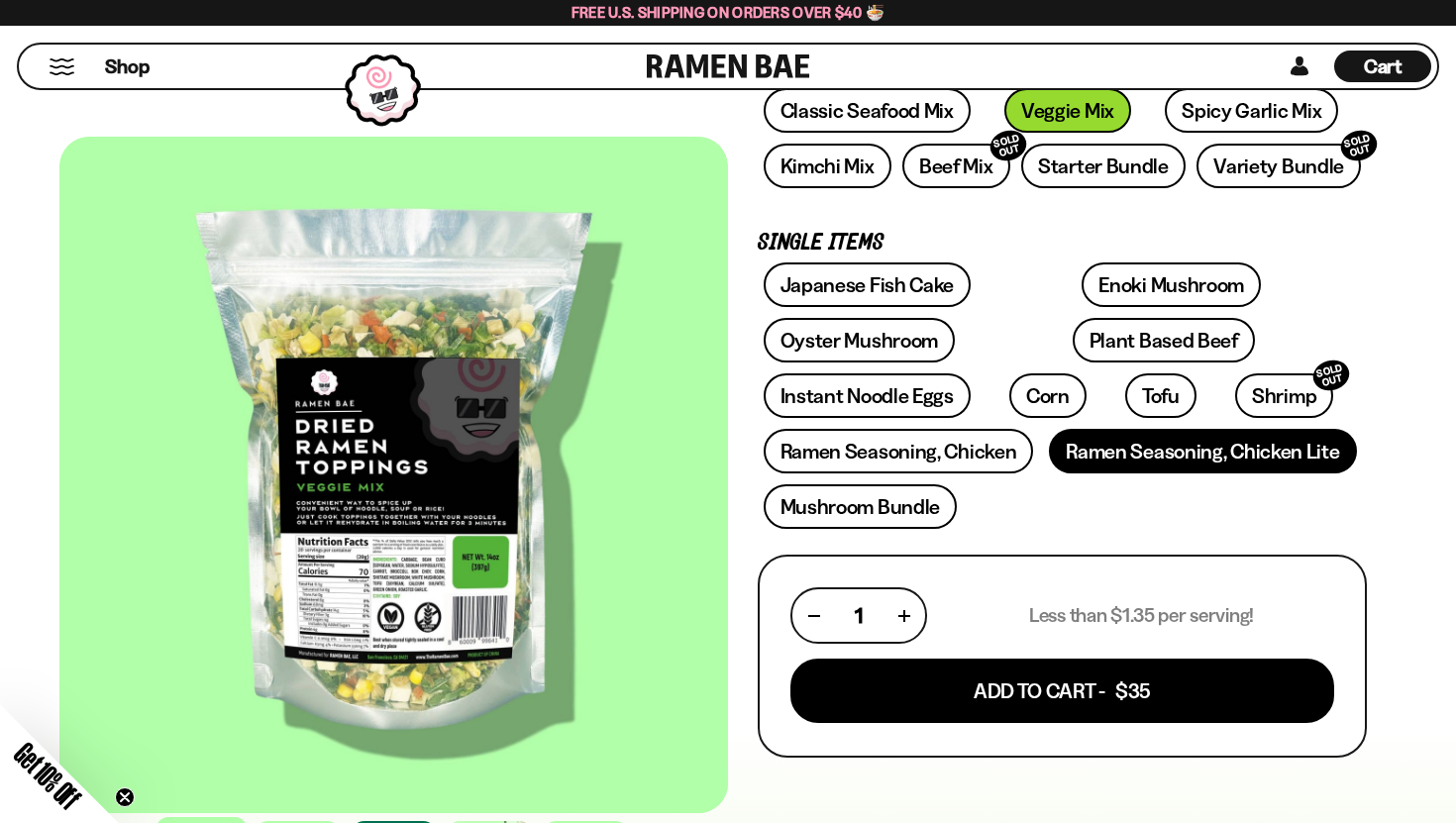 scroll, scrollTop: 357, scrollLeft: 0, axis: vertical 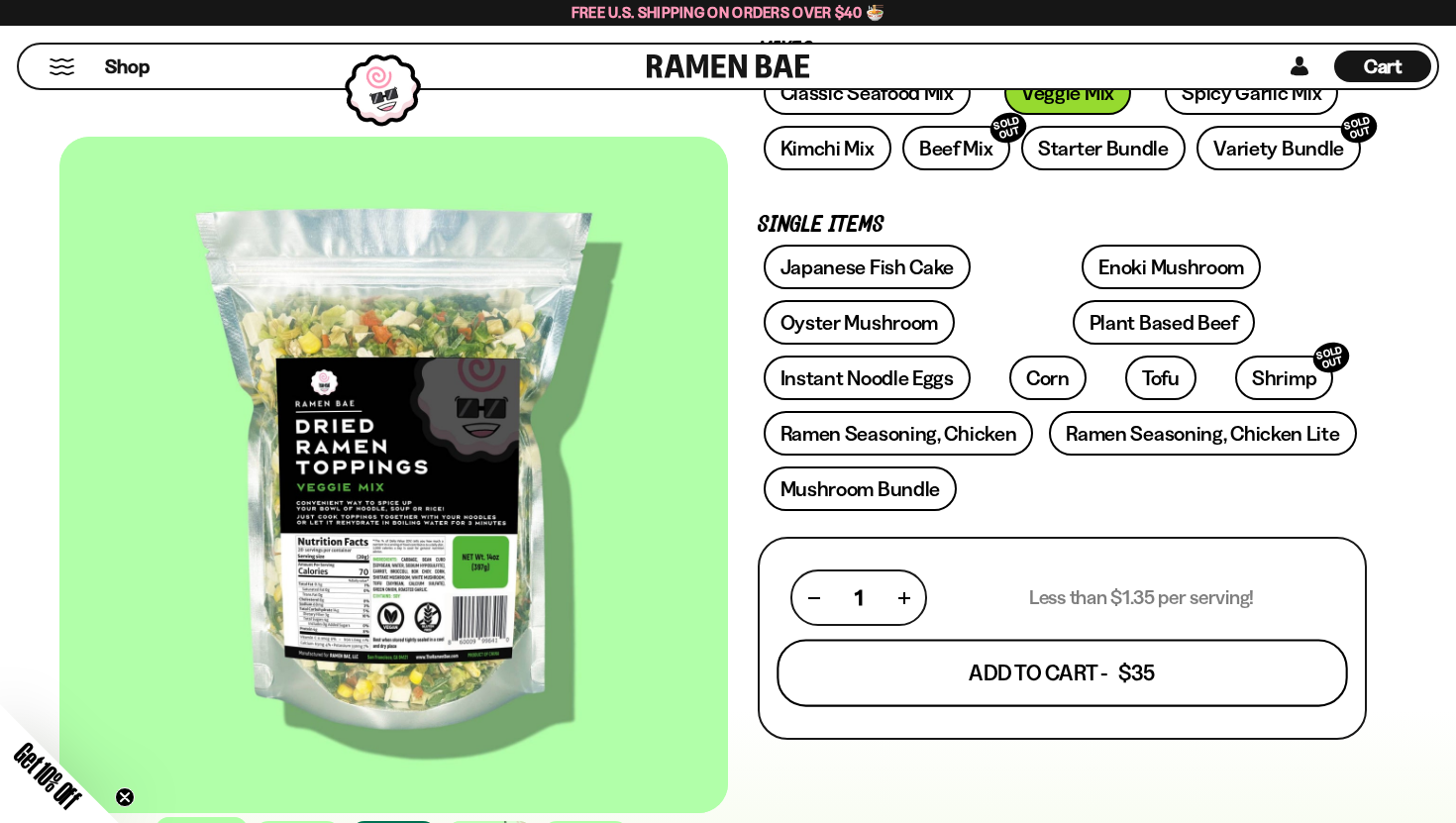 click on "Add To Cart -
$35" at bounding box center (1062, 673) 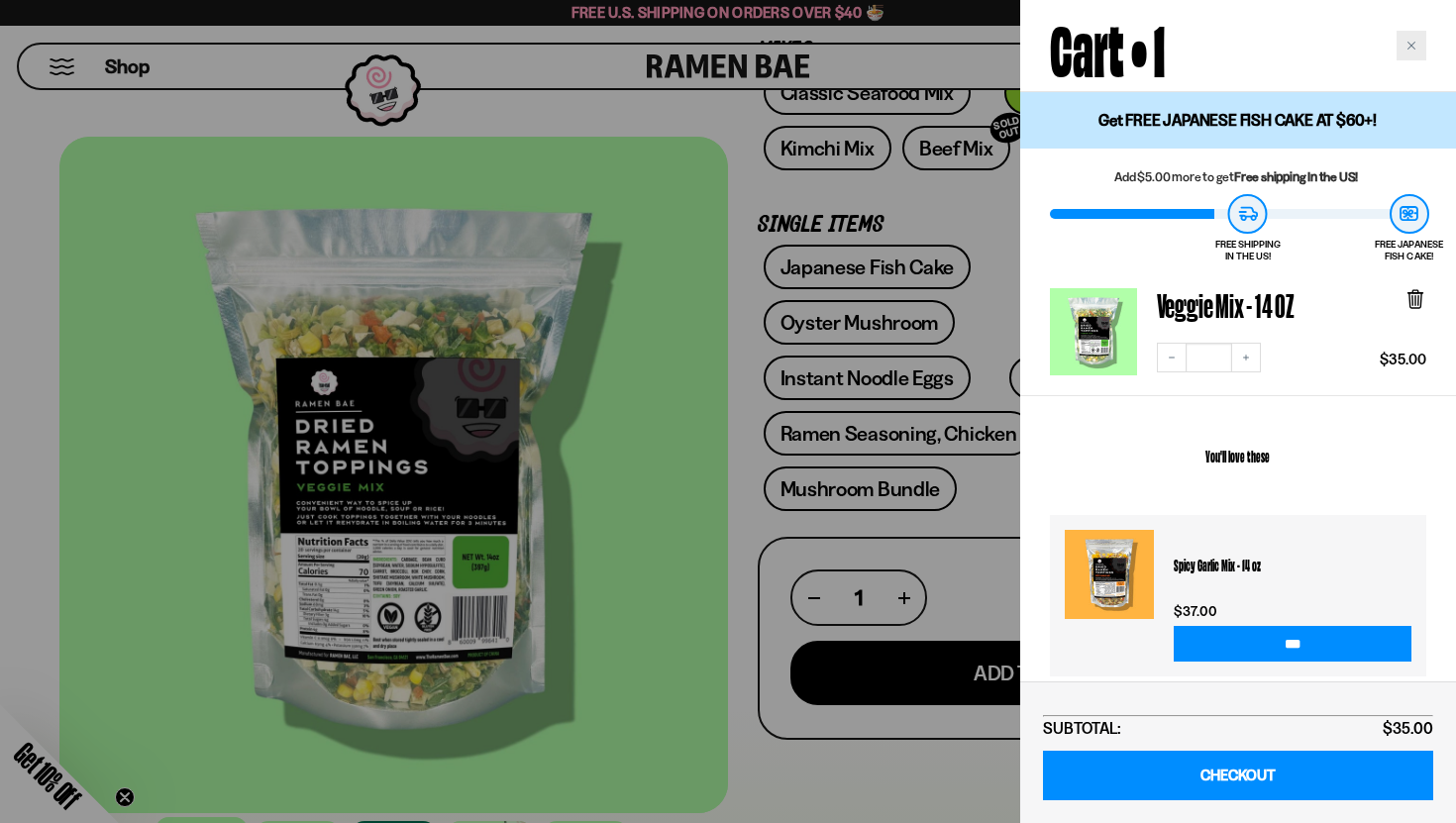 click 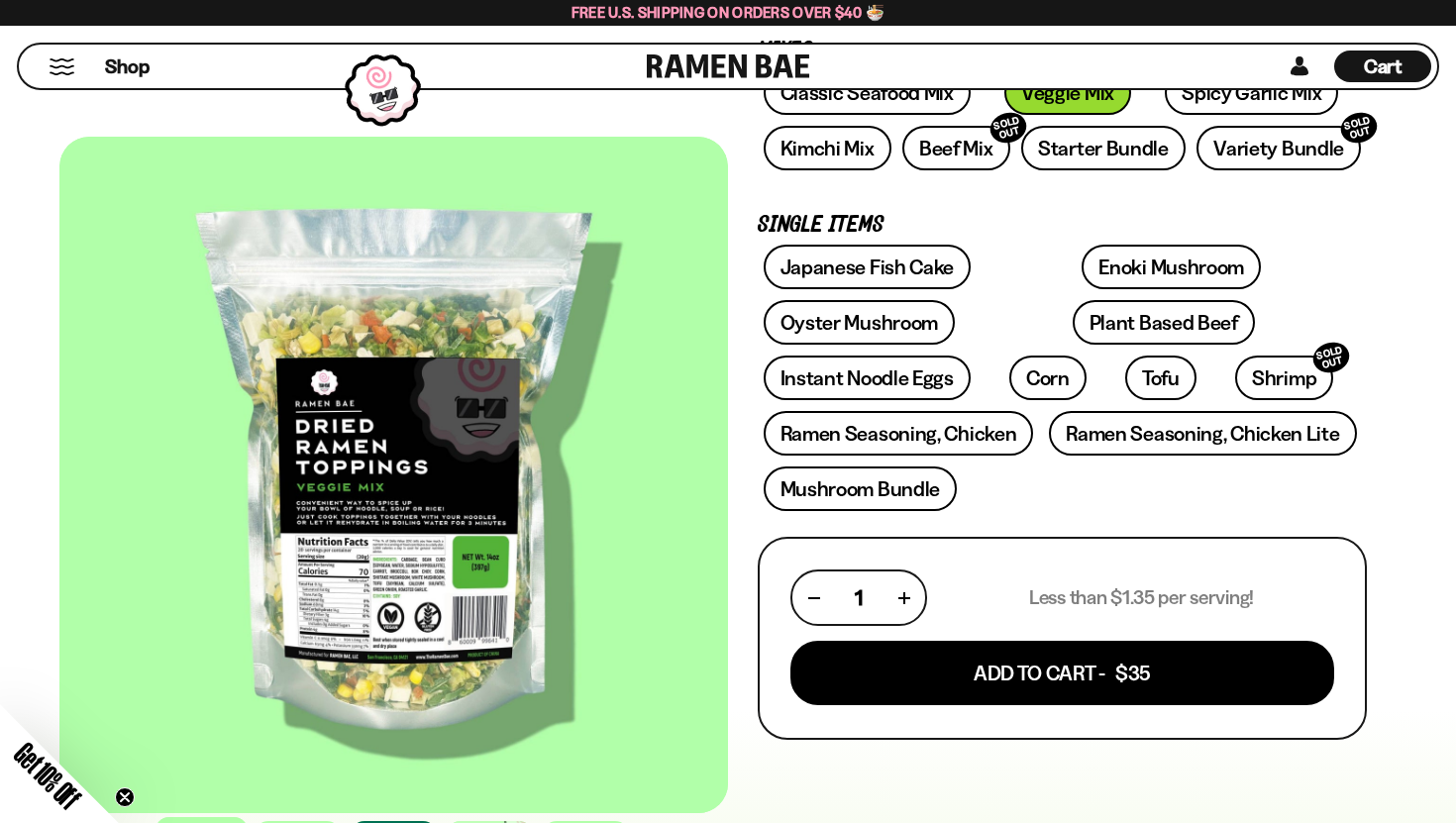 scroll, scrollTop: 0, scrollLeft: 0, axis: both 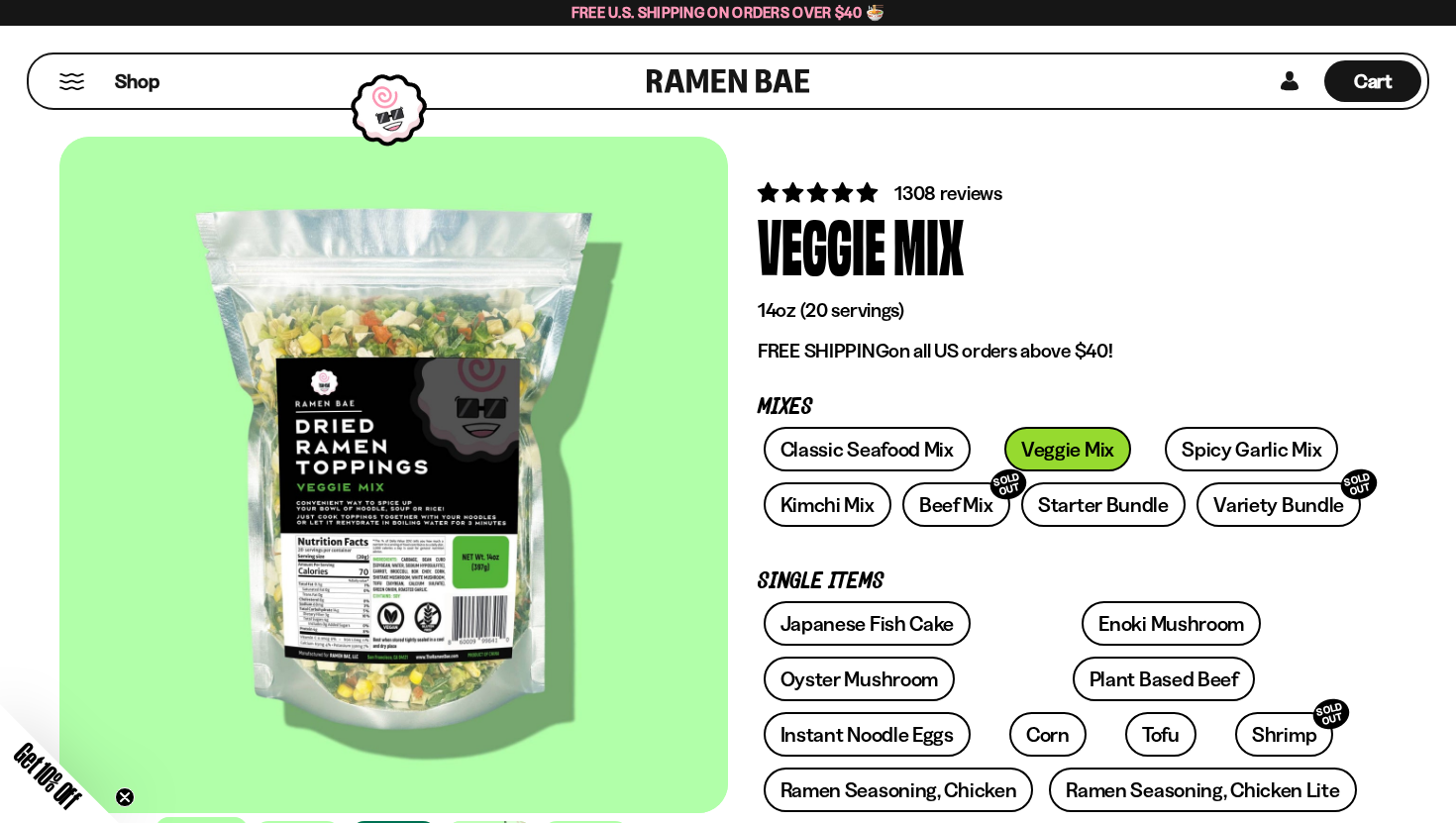 click at bounding box center (71, 81) 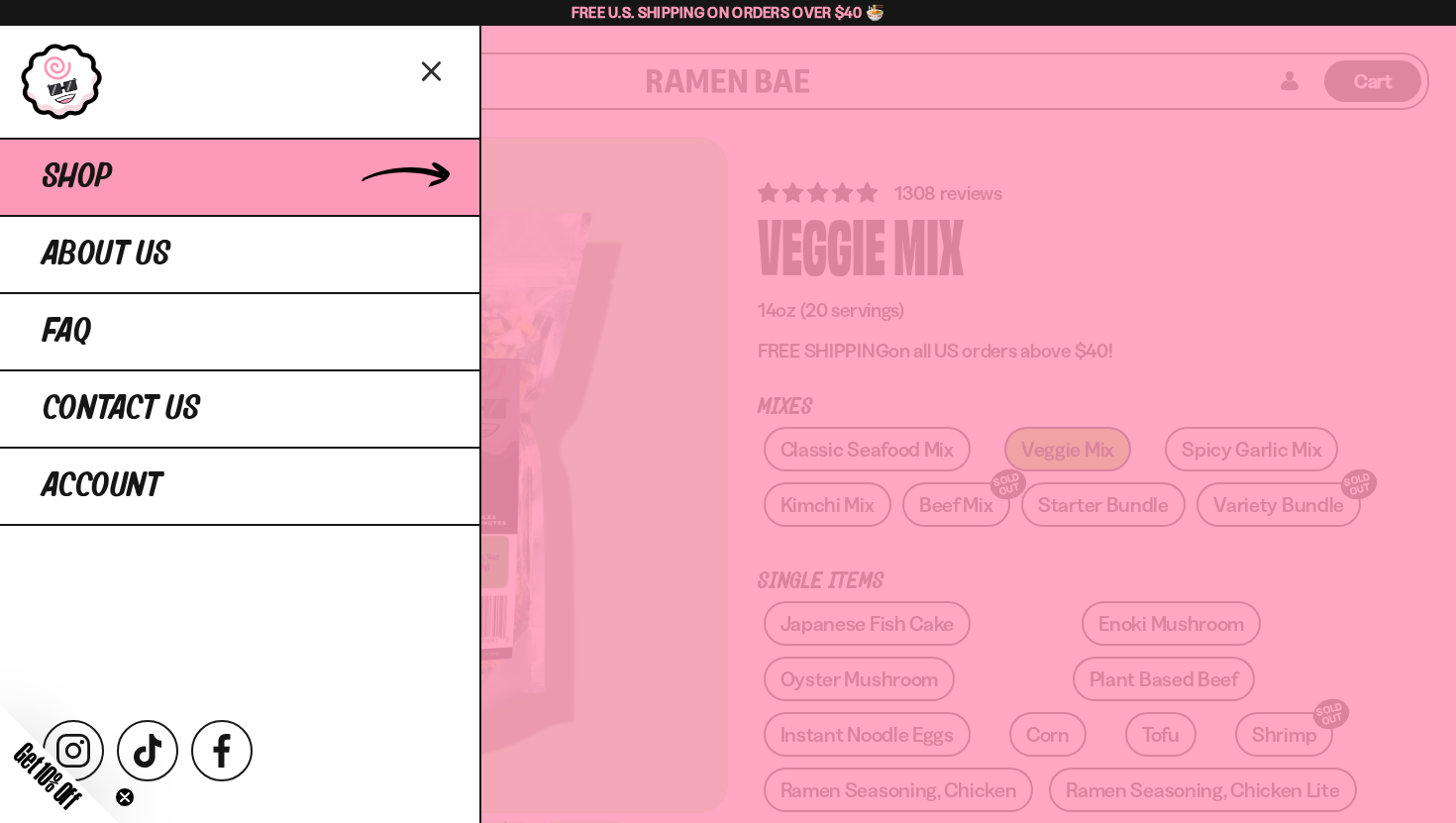 click on "Shop" at bounding box center (77, 177) 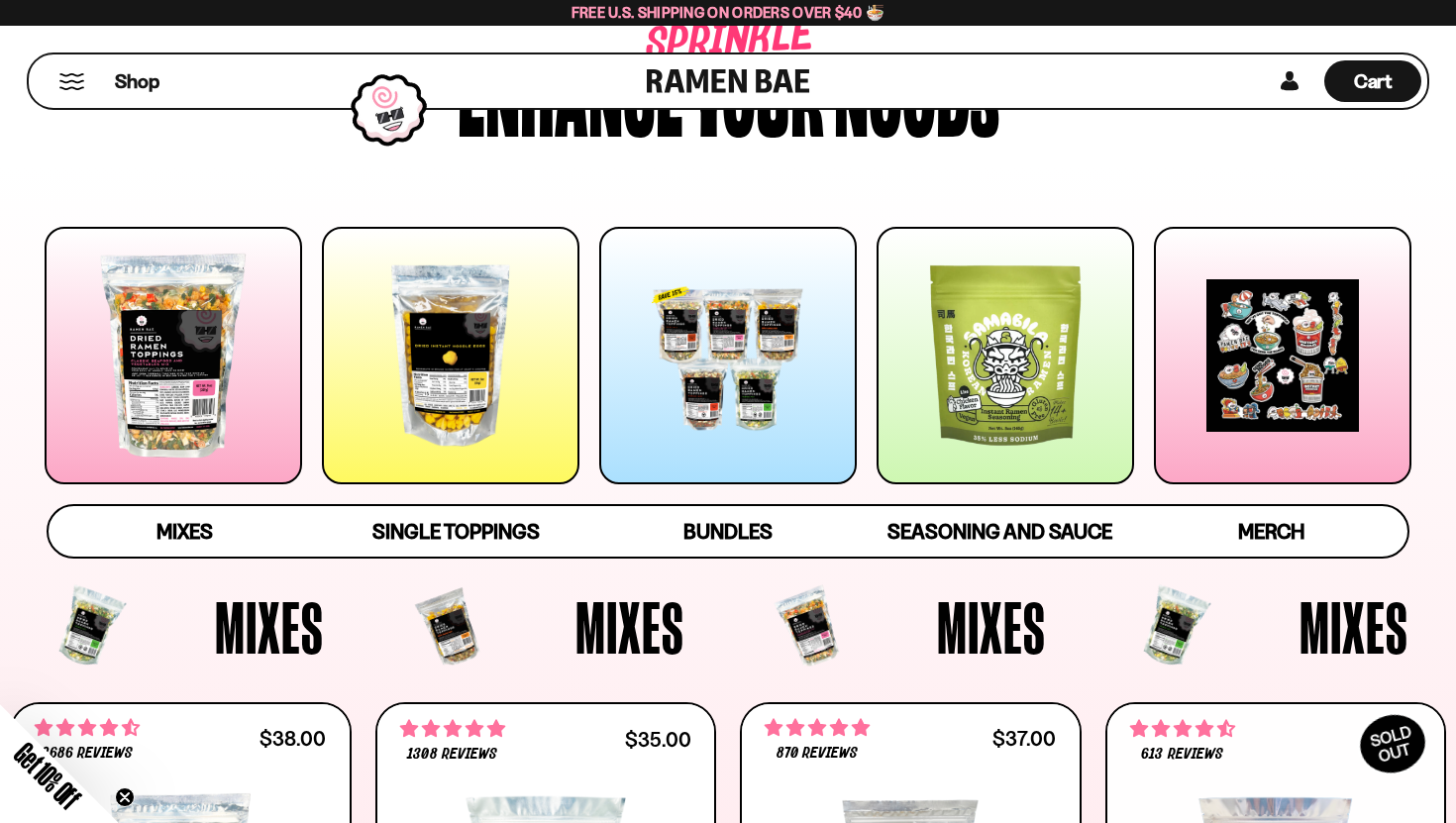 scroll, scrollTop: 150, scrollLeft: 0, axis: vertical 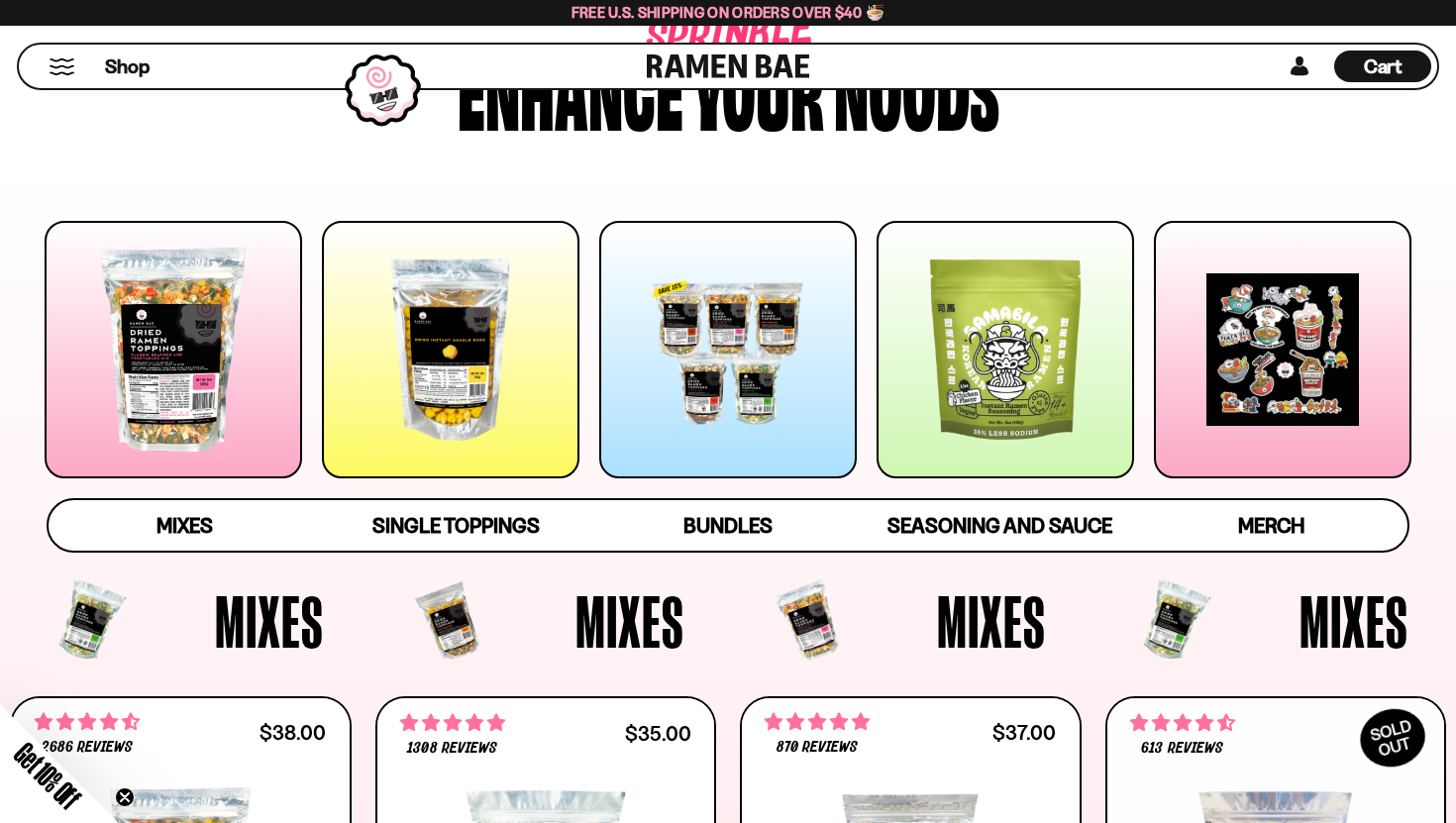 click at bounding box center [451, 350] 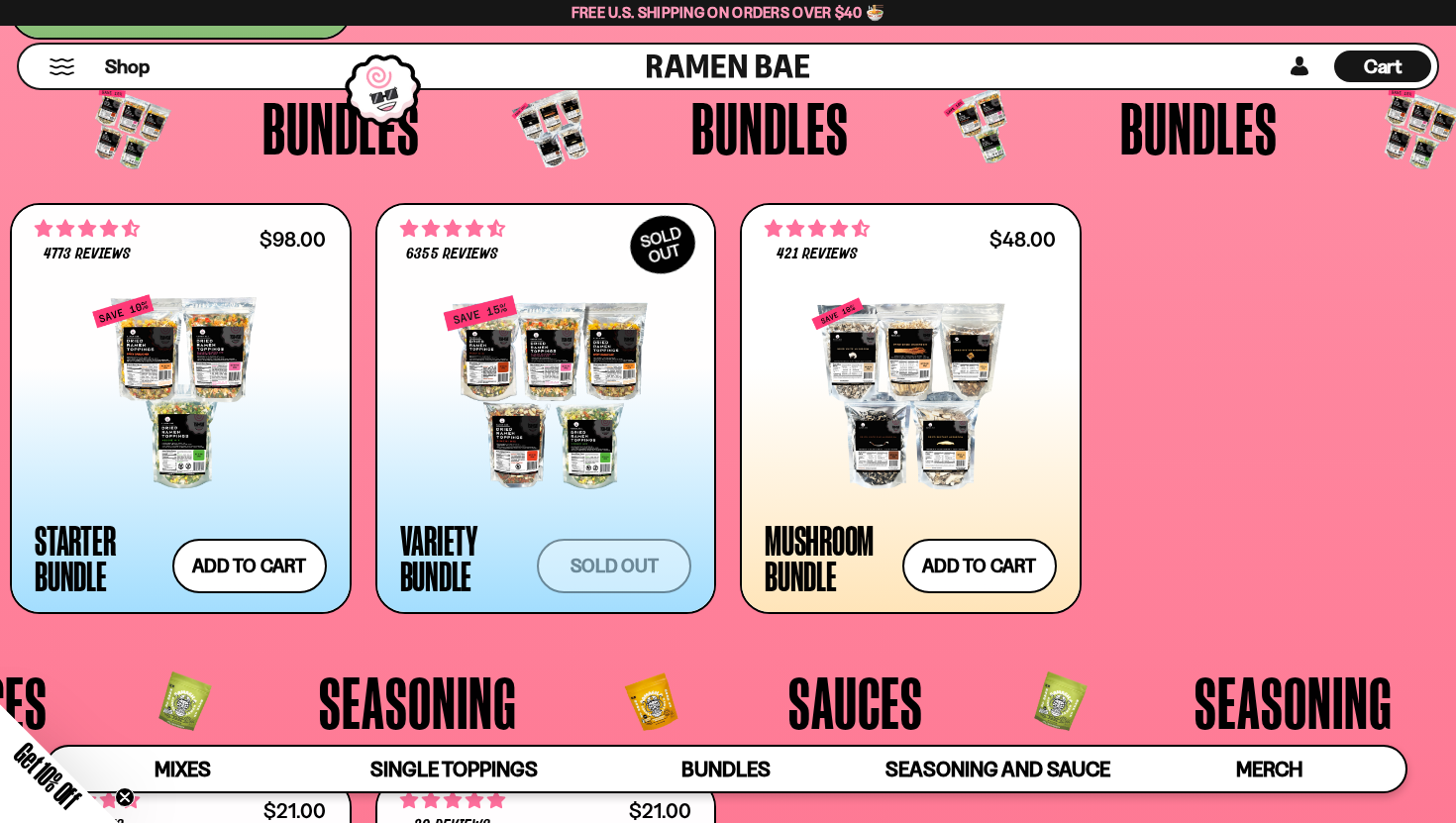 scroll, scrollTop: 4400, scrollLeft: 0, axis: vertical 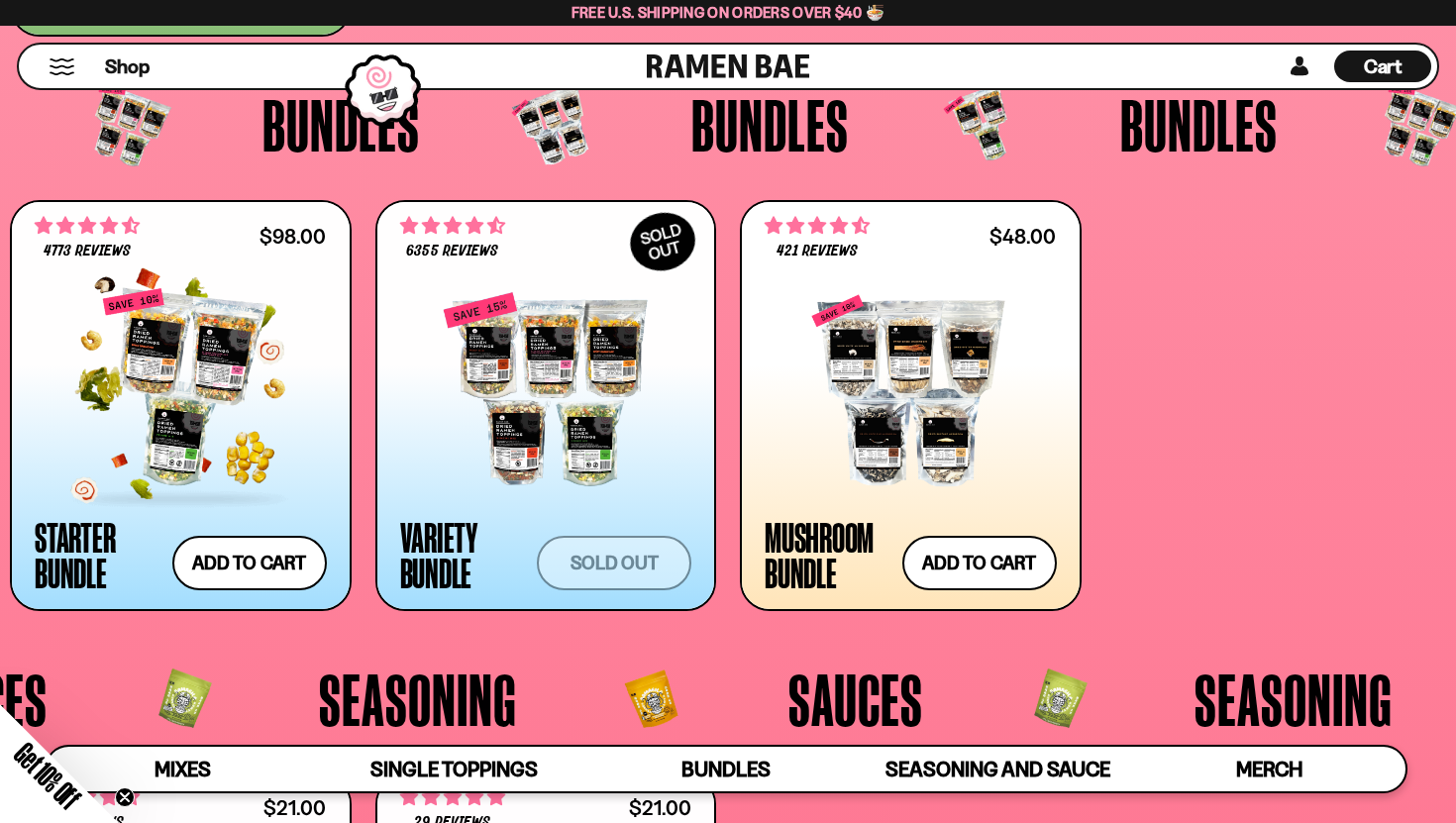 click at bounding box center (180, 389) 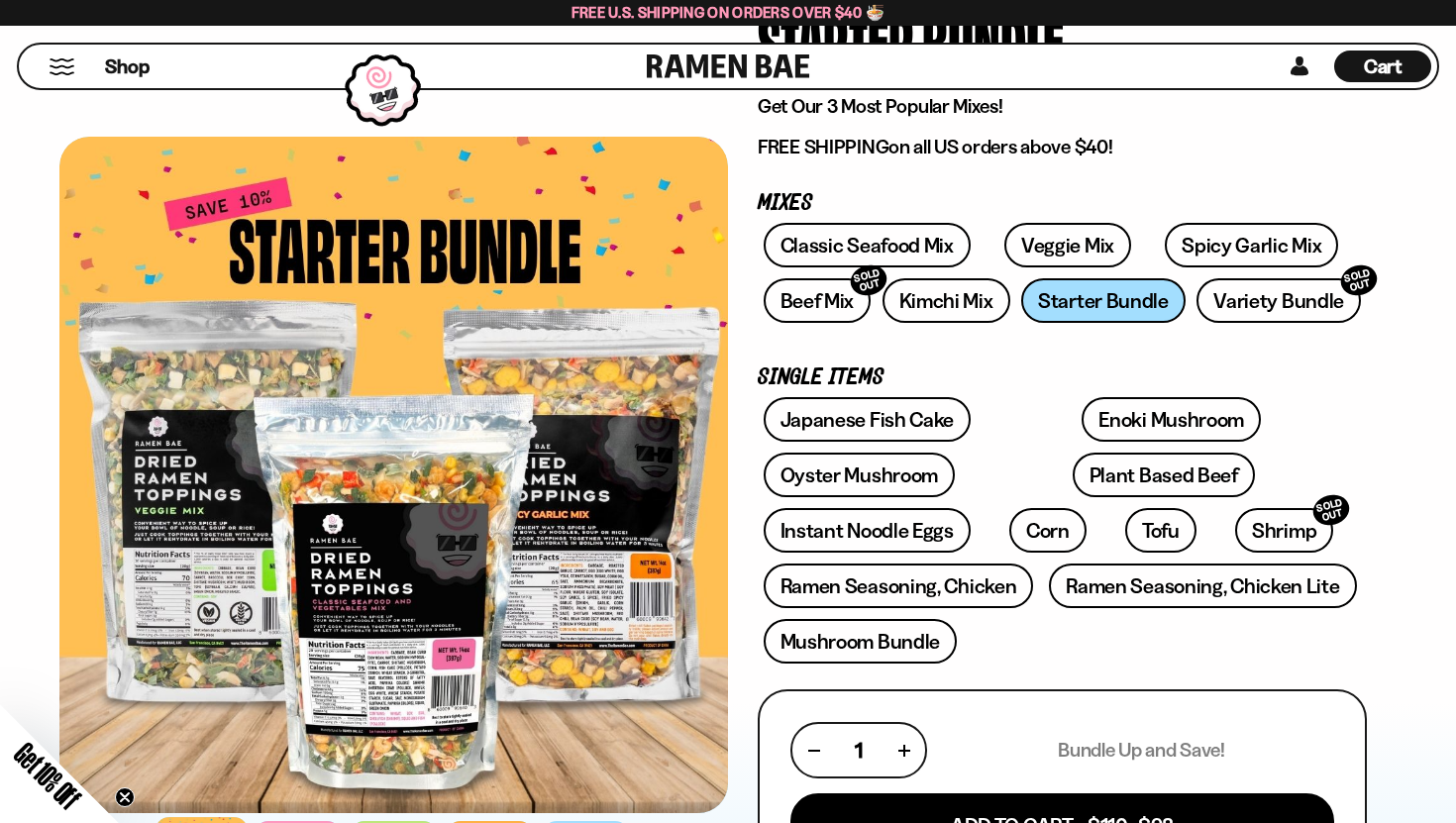 scroll, scrollTop: 0, scrollLeft: 0, axis: both 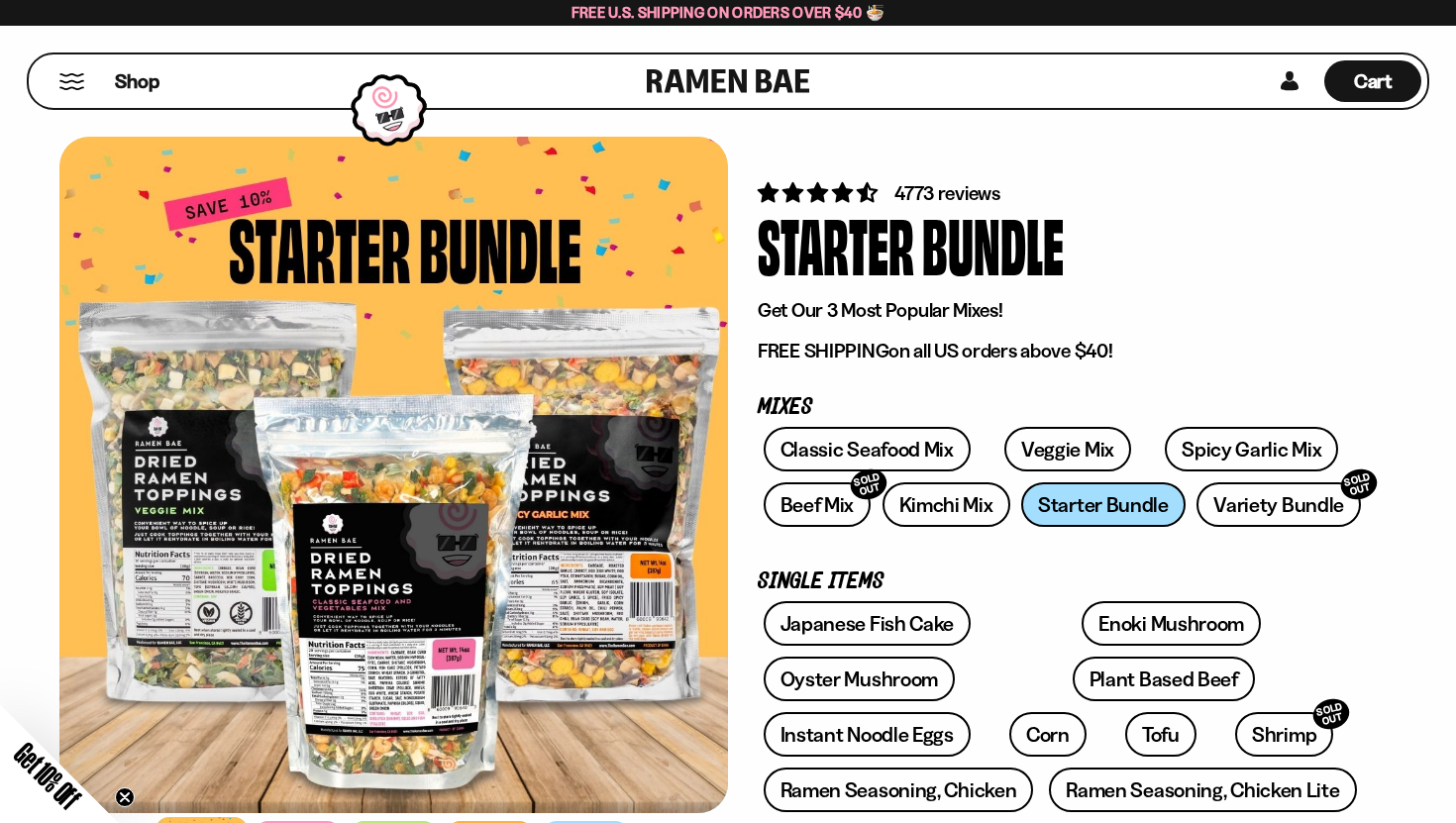 click at bounding box center [71, 81] 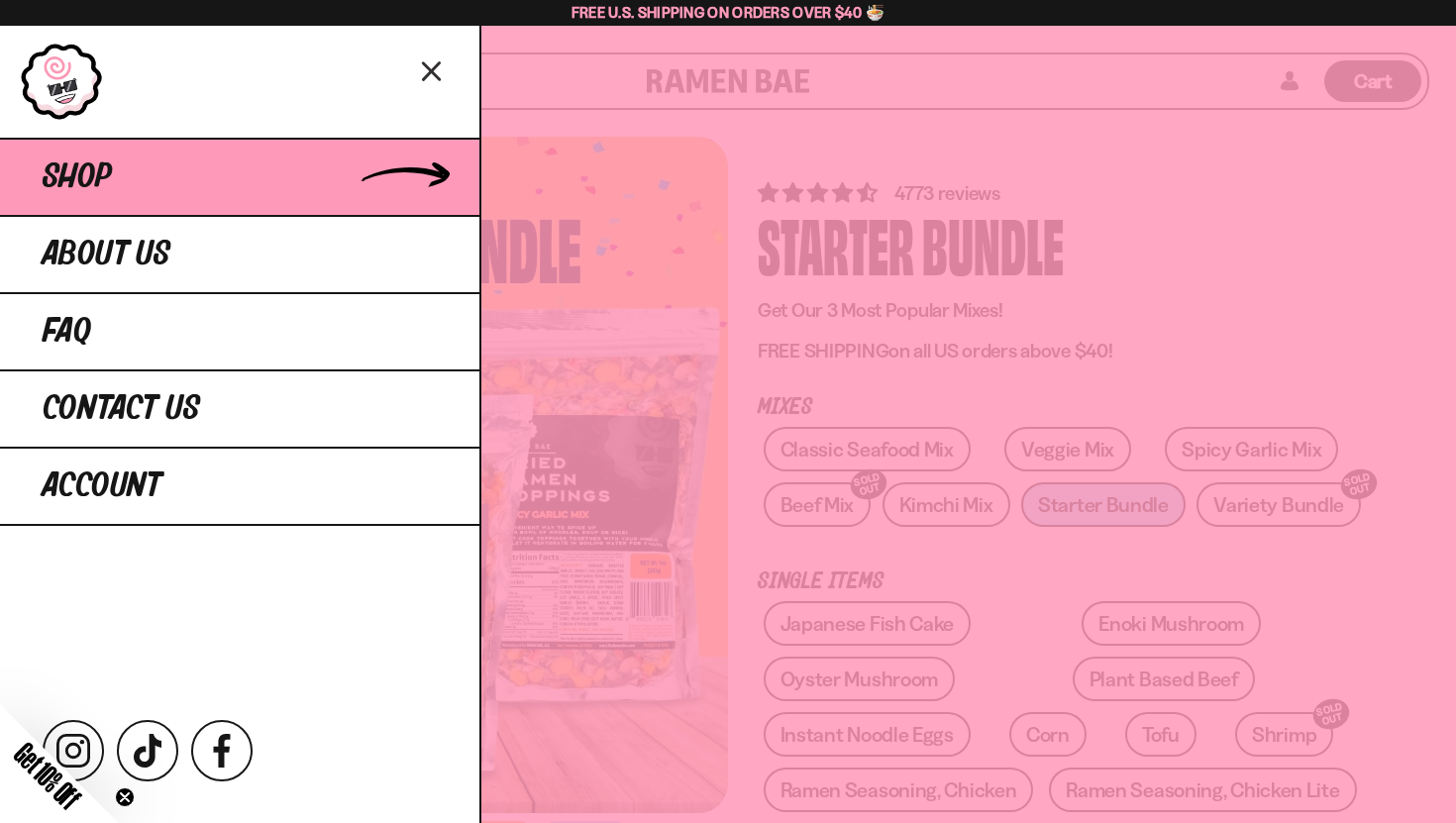 click on "Shop" at bounding box center [77, 177] 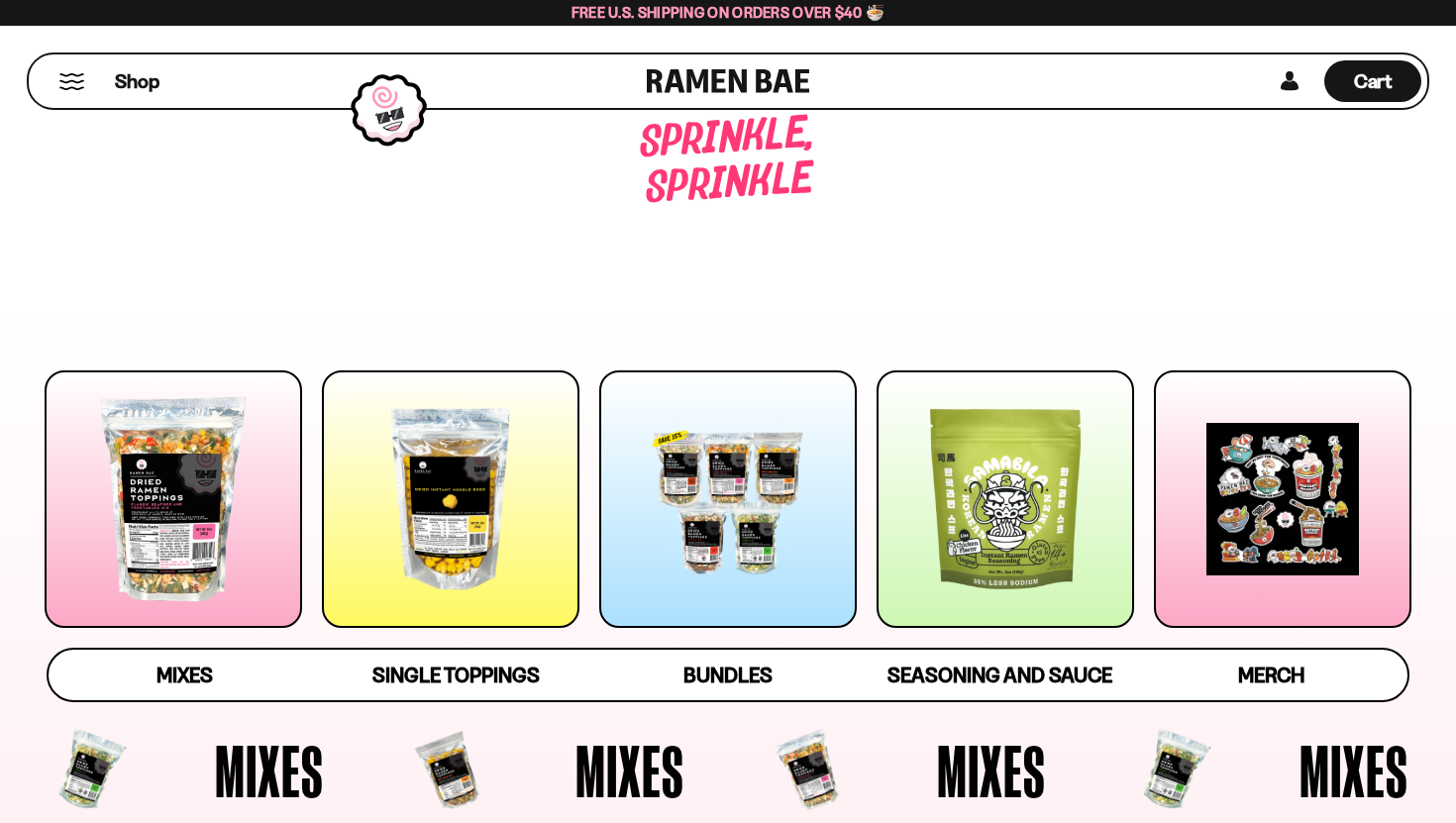 scroll, scrollTop: 0, scrollLeft: 0, axis: both 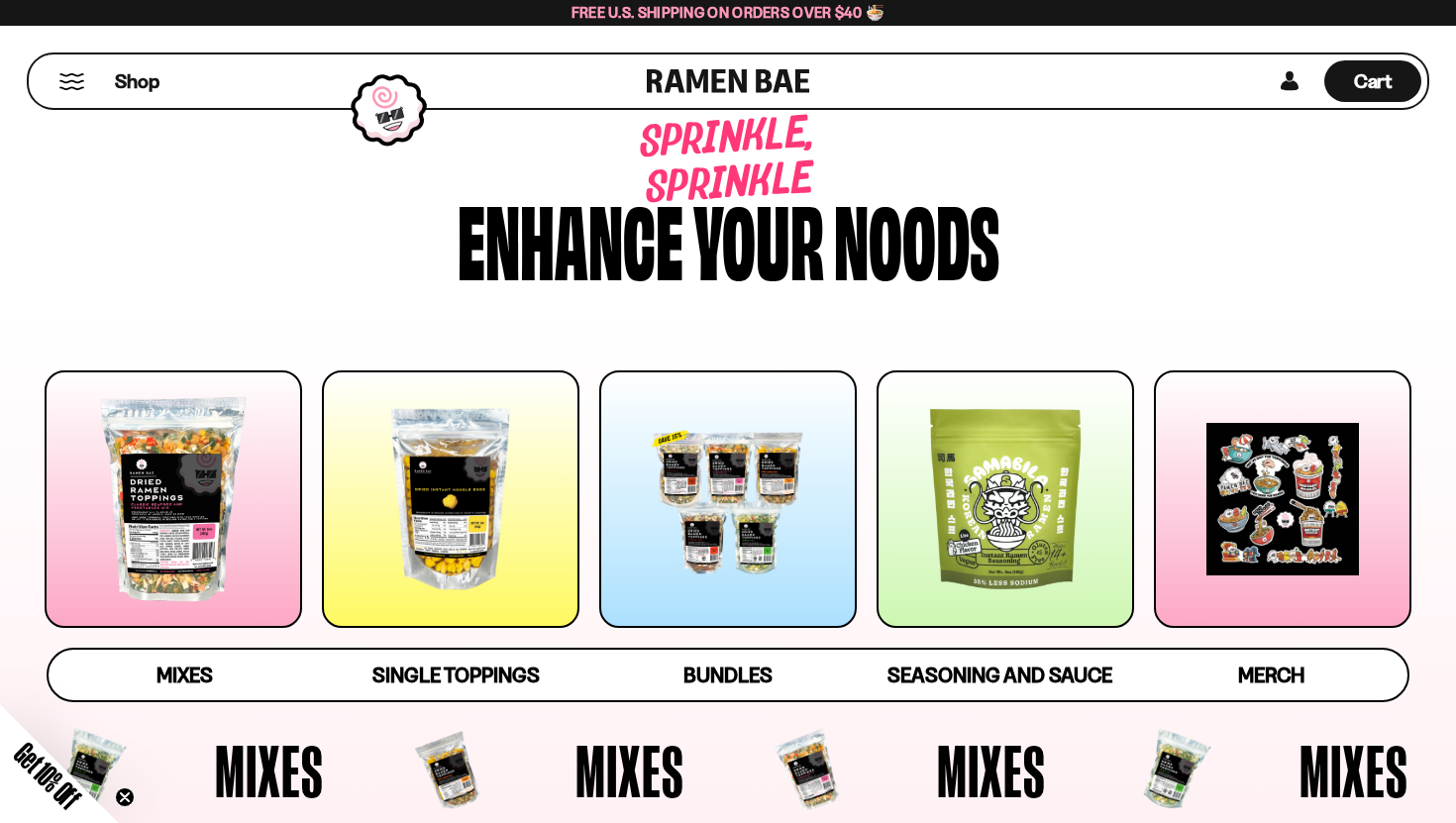 click at bounding box center [1005, 499] 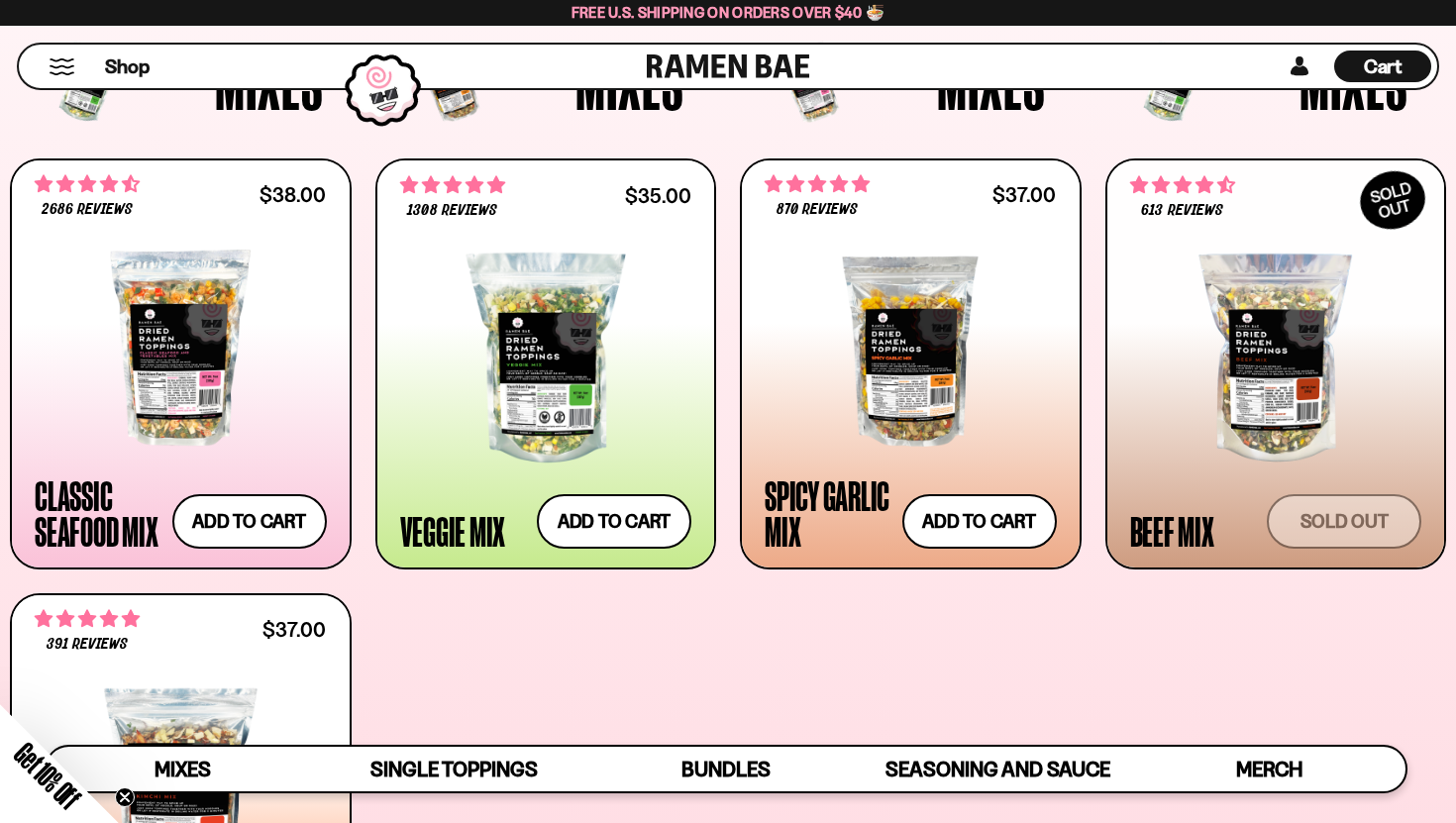 scroll, scrollTop: 684, scrollLeft: 0, axis: vertical 